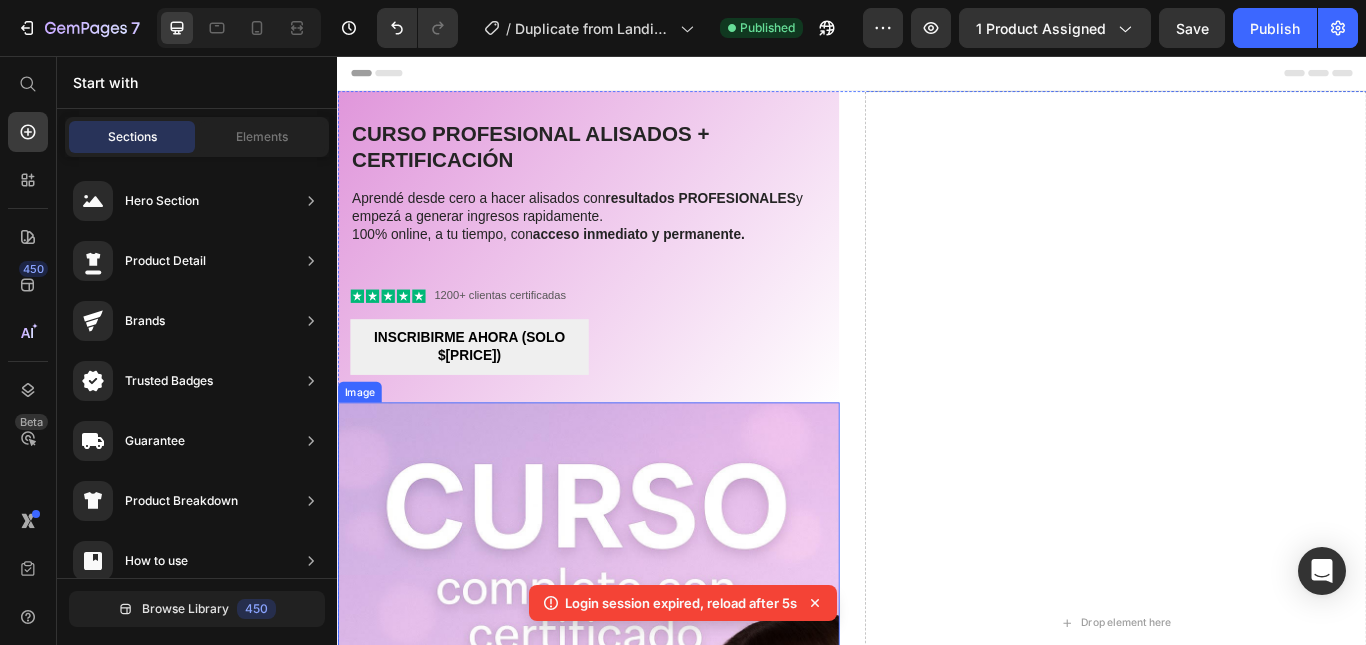scroll, scrollTop: 0, scrollLeft: 0, axis: both 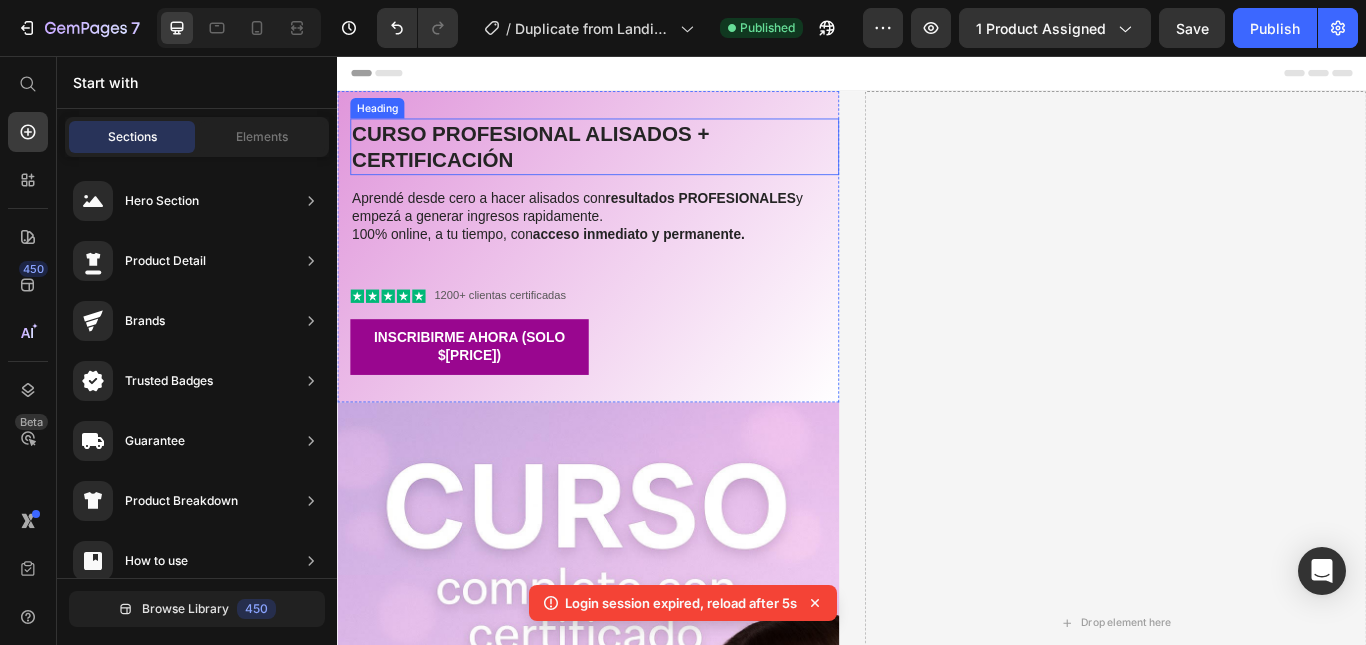 click on "Curso profesional alisados + certificación" at bounding box center (637, 162) 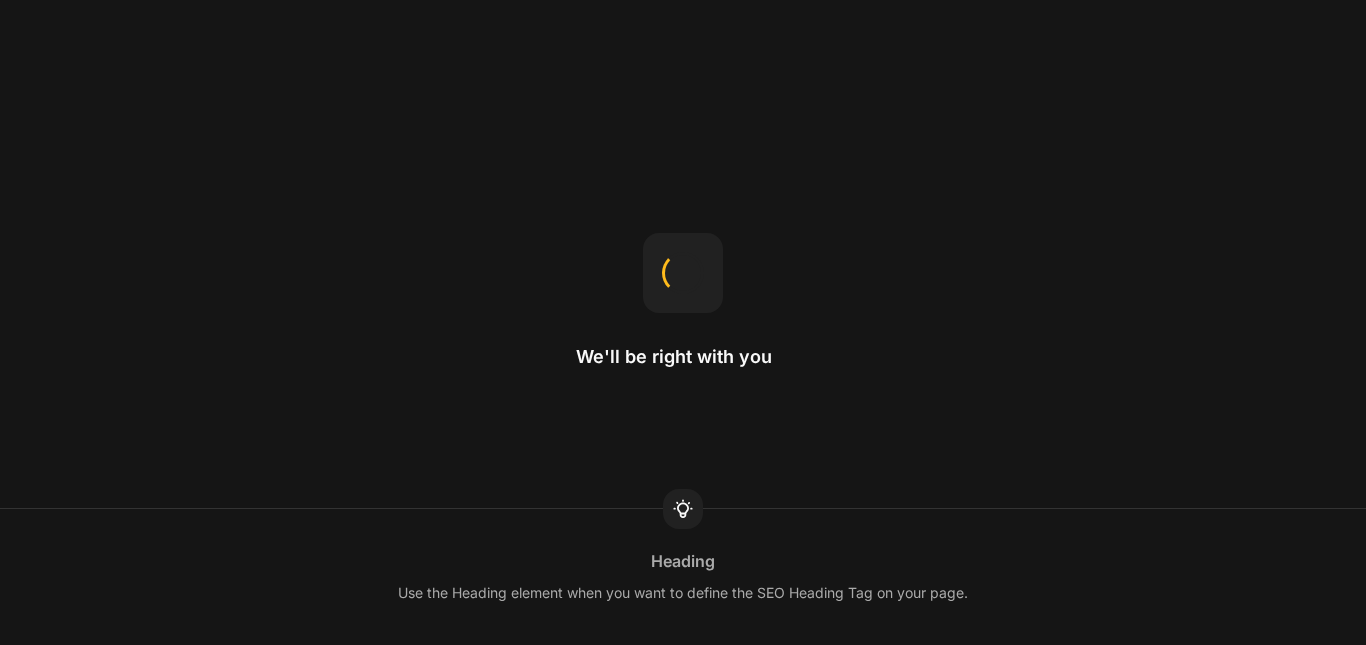 scroll, scrollTop: 0, scrollLeft: 0, axis: both 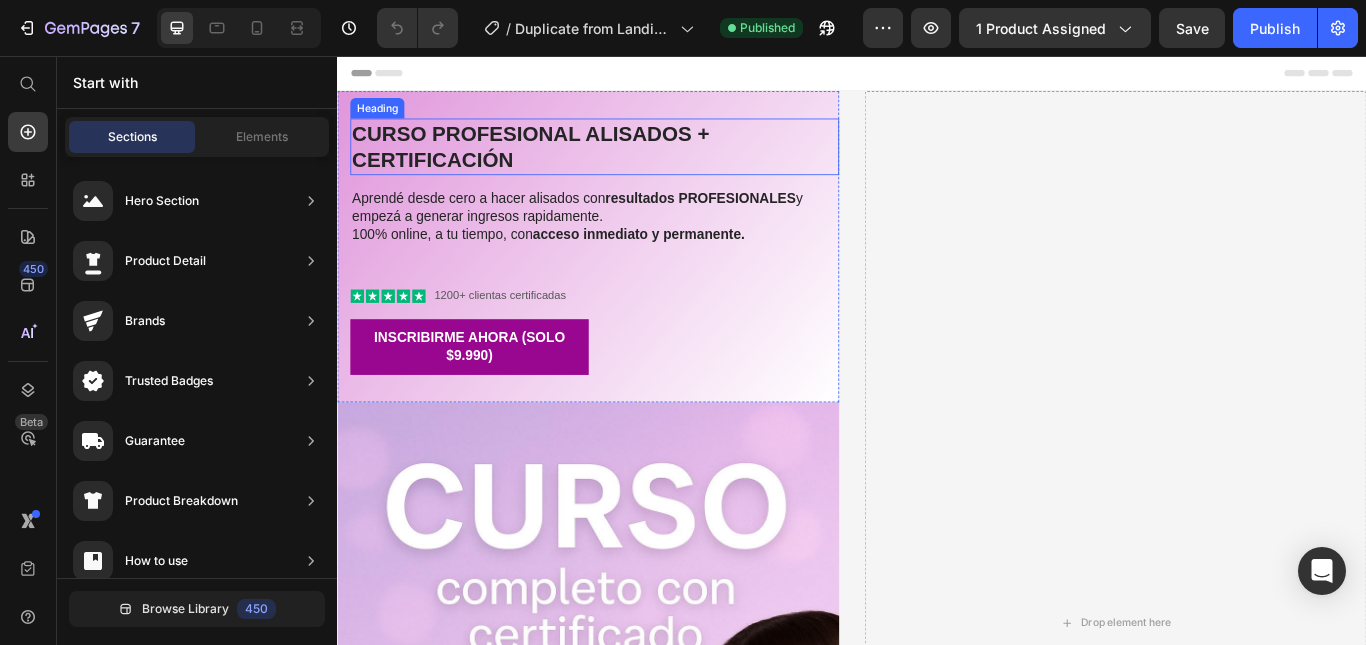 click on "Curso profesional alisados + certificación" at bounding box center [637, 162] 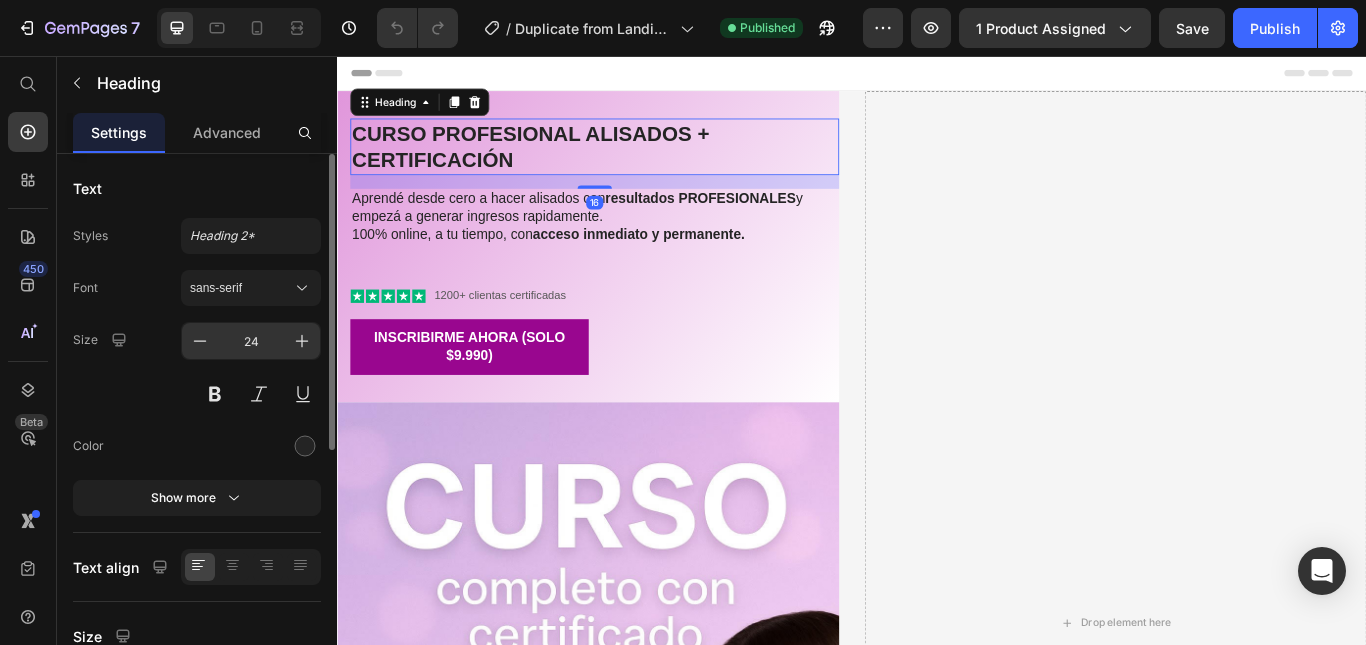 click on "24" at bounding box center [251, 341] 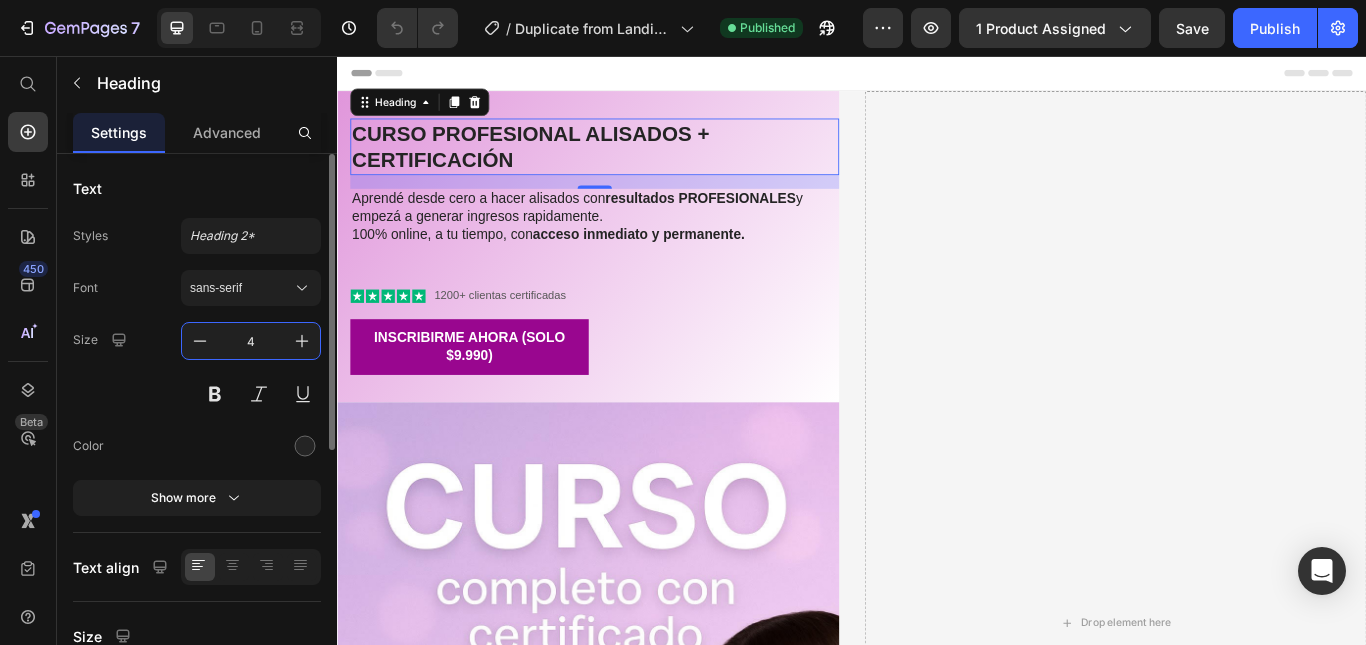 type on "44" 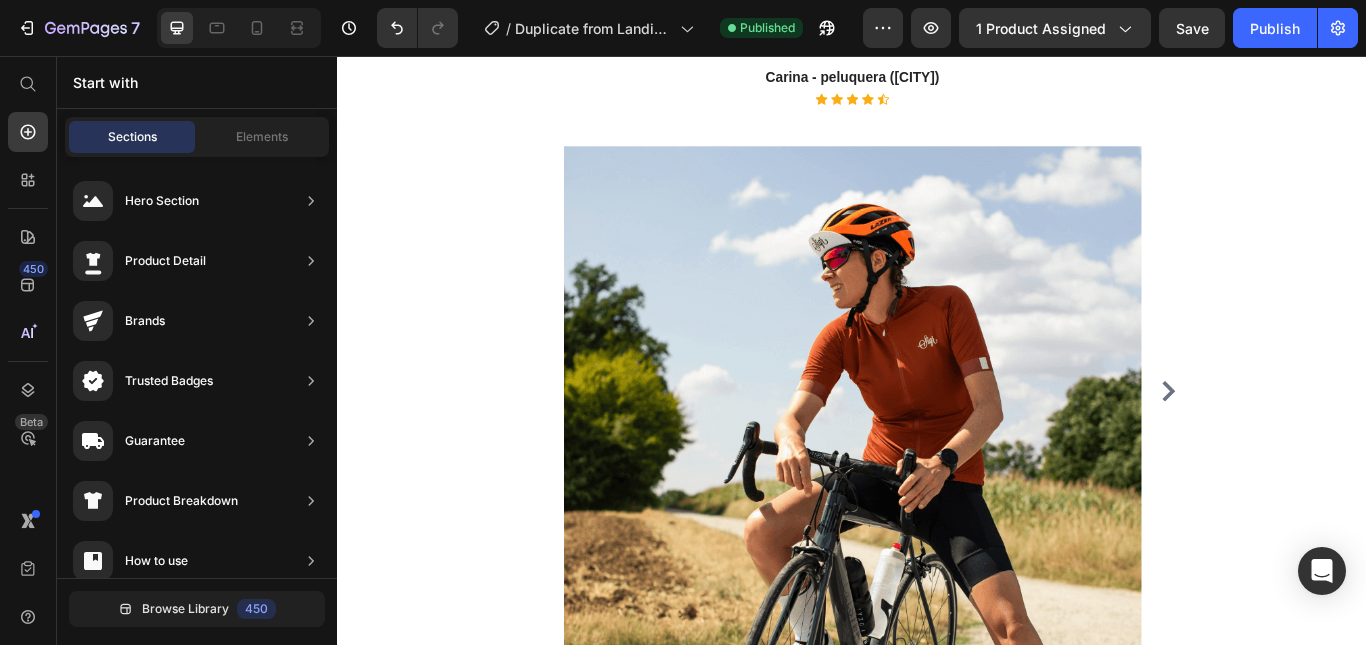 scroll, scrollTop: 2814, scrollLeft: 0, axis: vertical 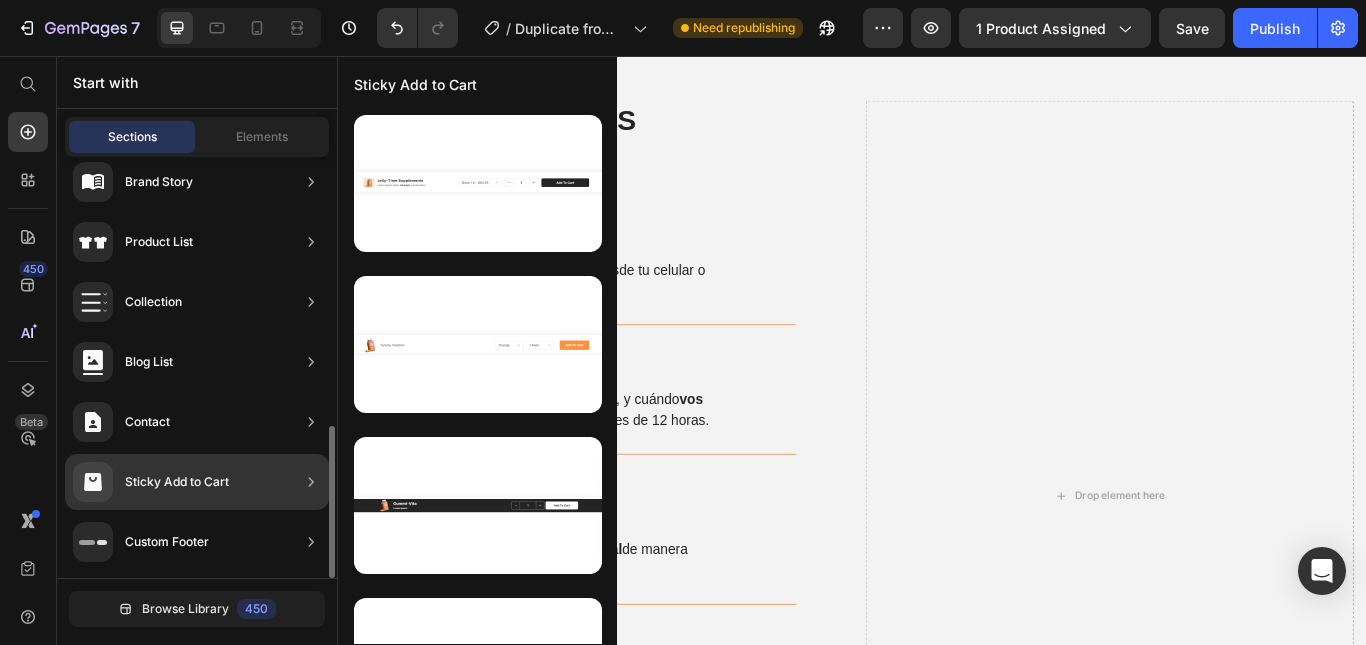 click on "Sticky Add to Cart" 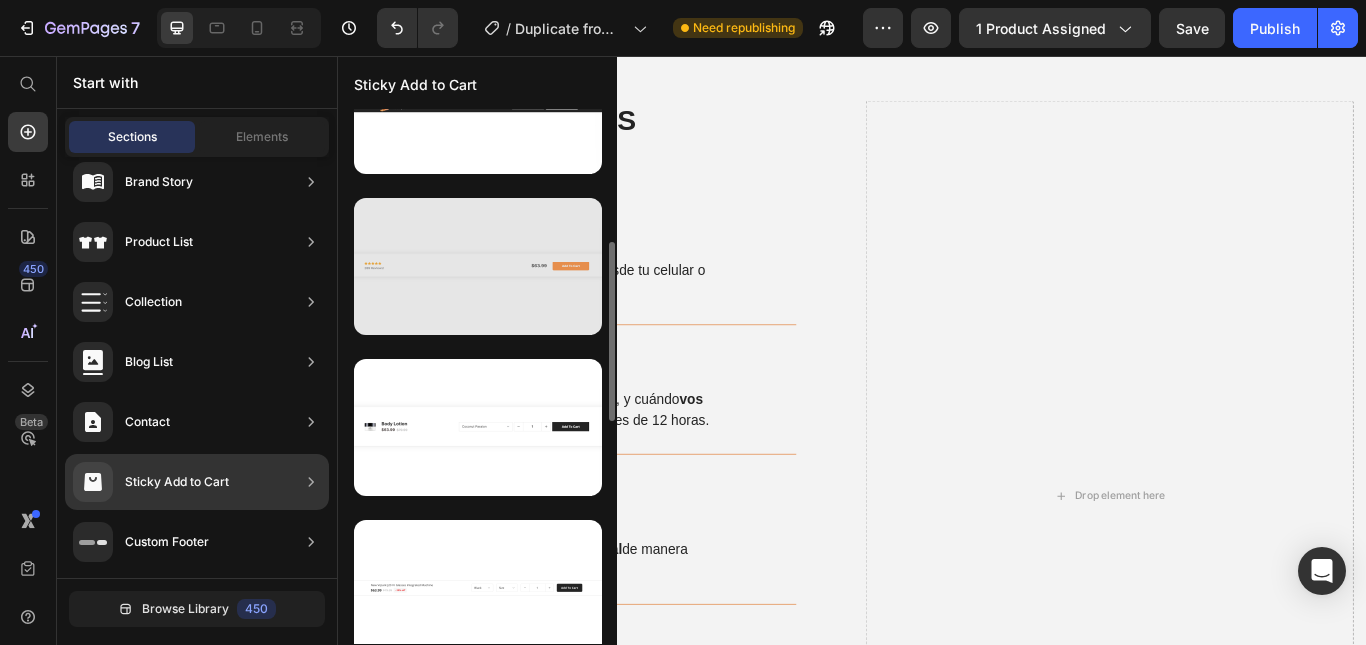 scroll, scrollTop: 500, scrollLeft: 0, axis: vertical 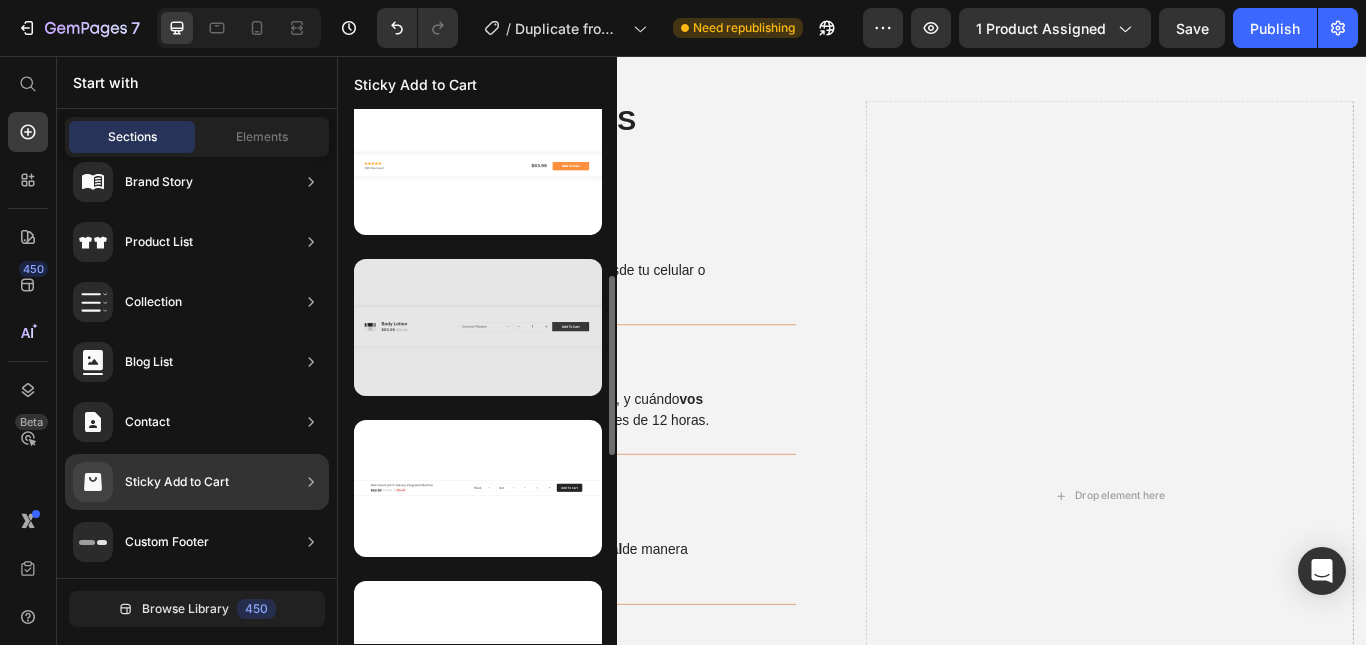 click at bounding box center (478, 327) 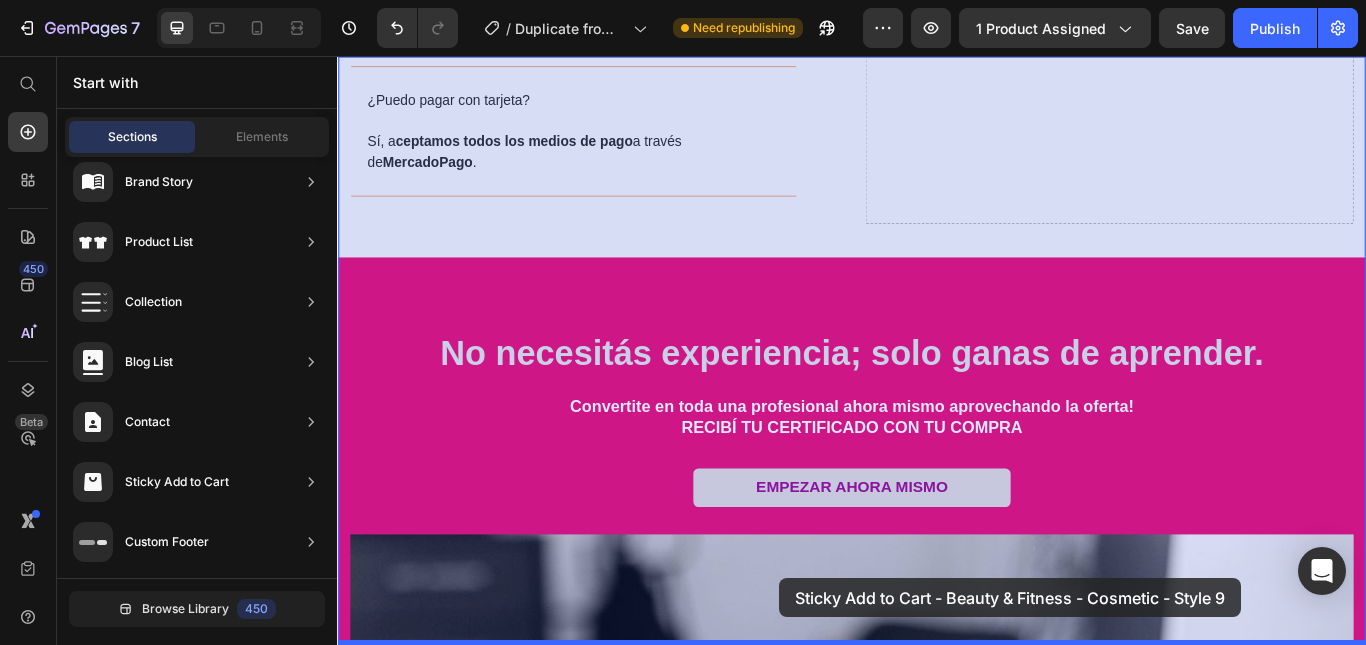 scroll, scrollTop: 5375, scrollLeft: 0, axis: vertical 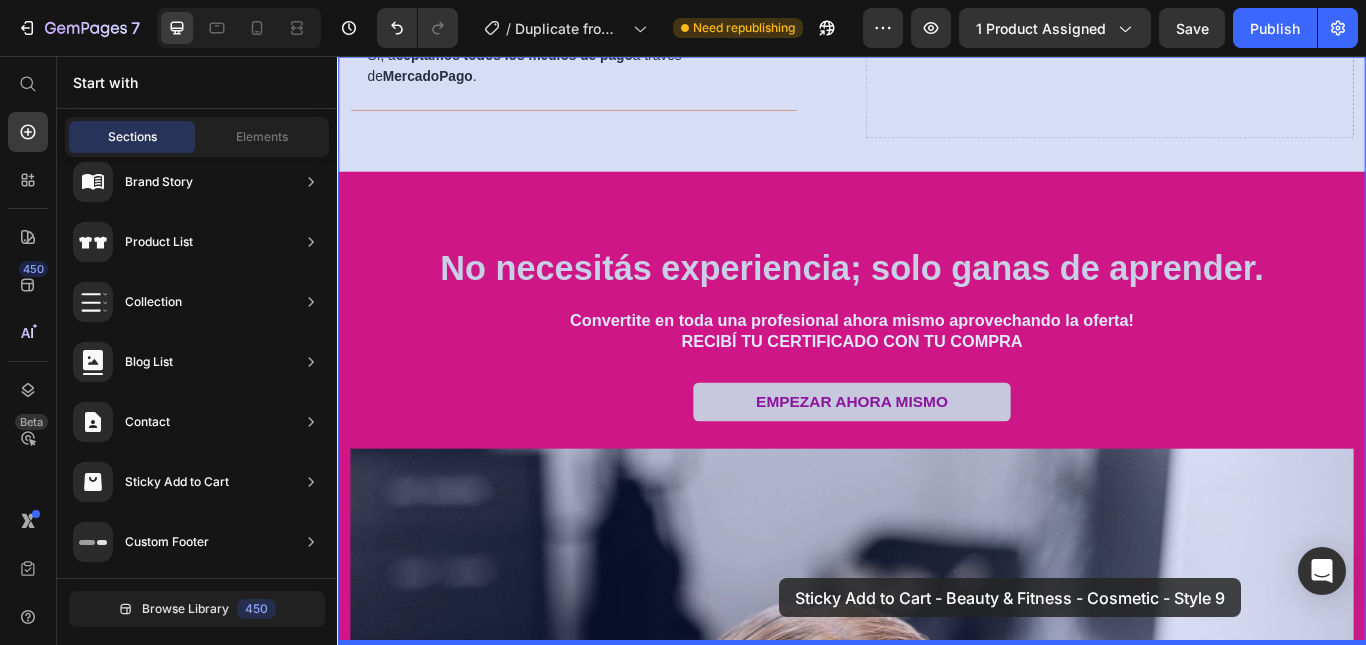 drag, startPoint x: 813, startPoint y: 396, endPoint x: 853, endPoint y: 665, distance: 271.9577 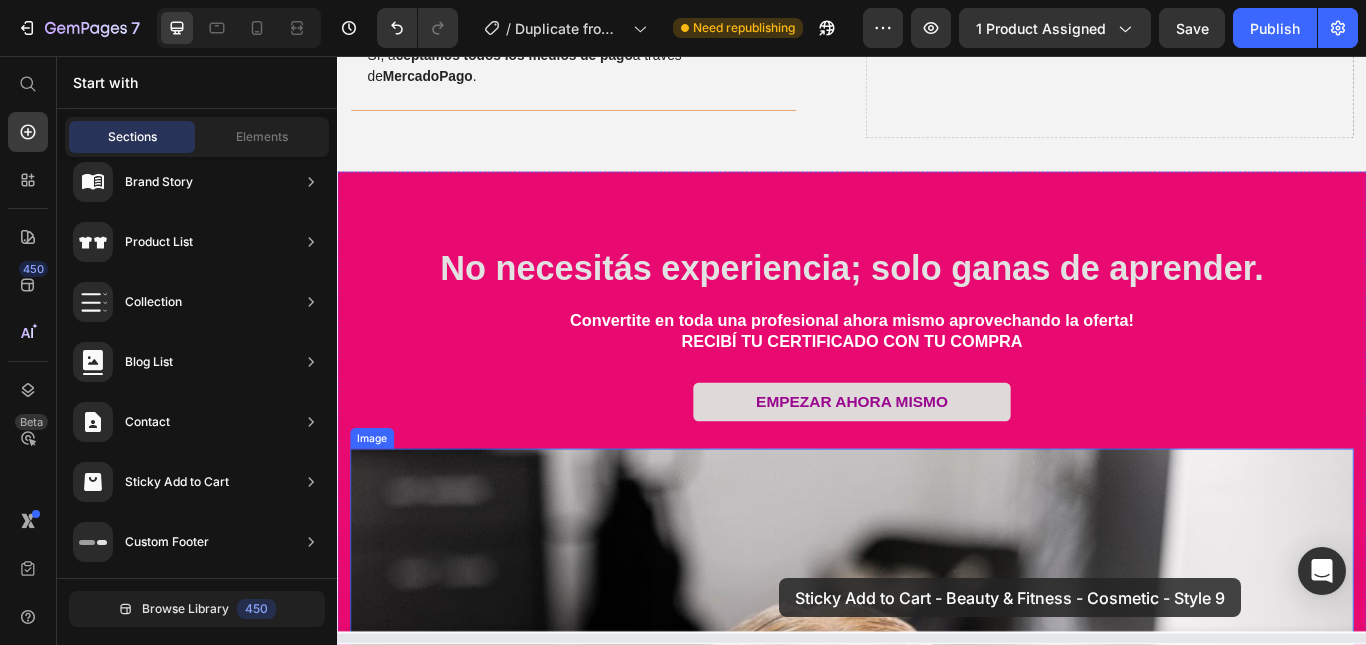 scroll, scrollTop: 5500, scrollLeft: 0, axis: vertical 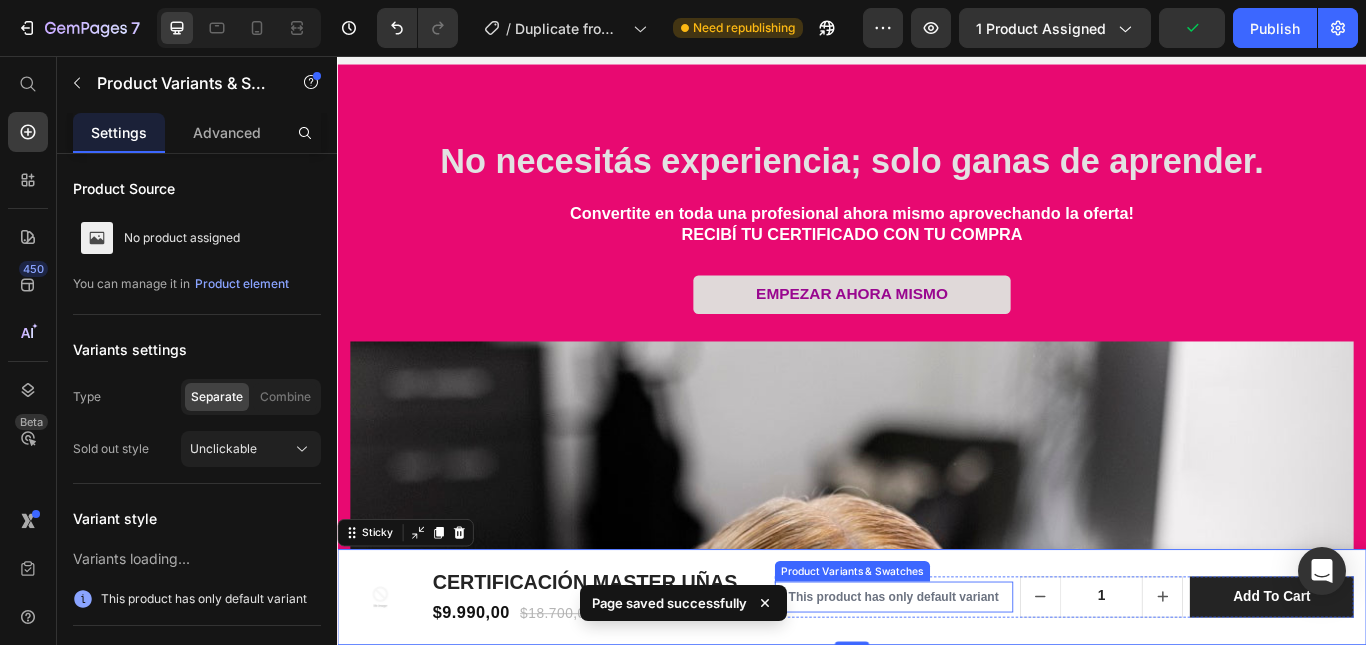 click on "This product has only default variant" at bounding box center (986, 687) 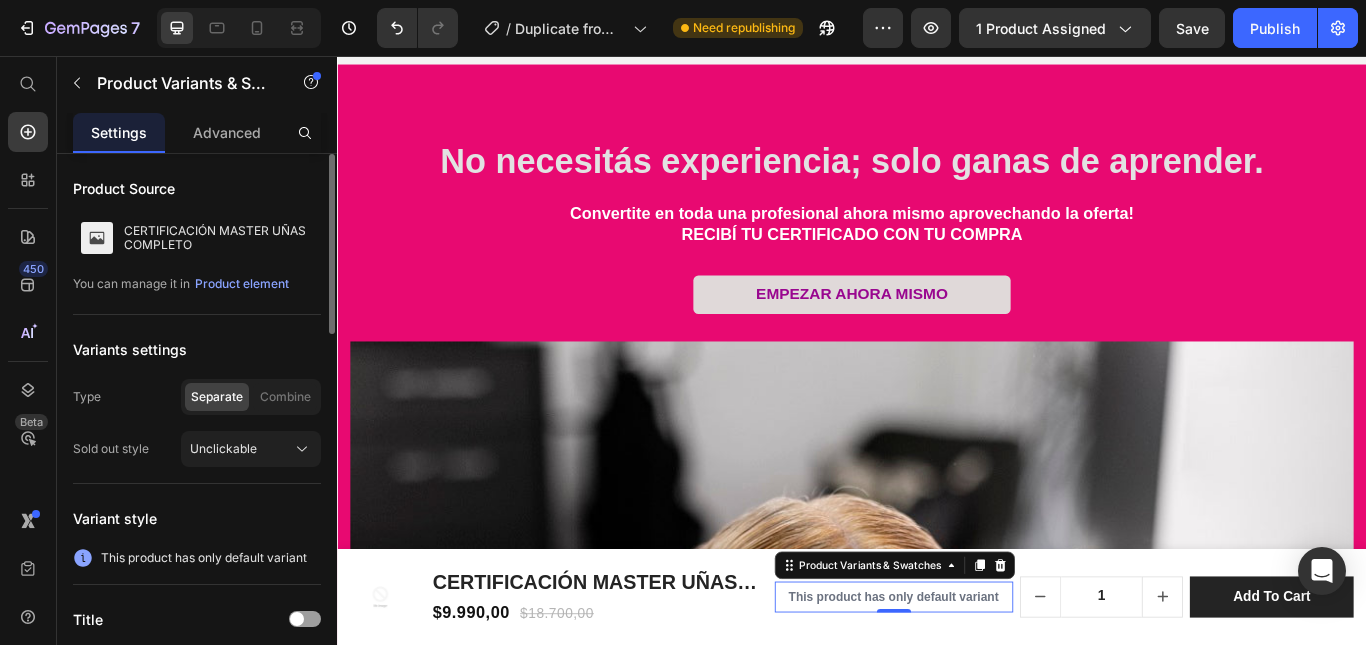 click 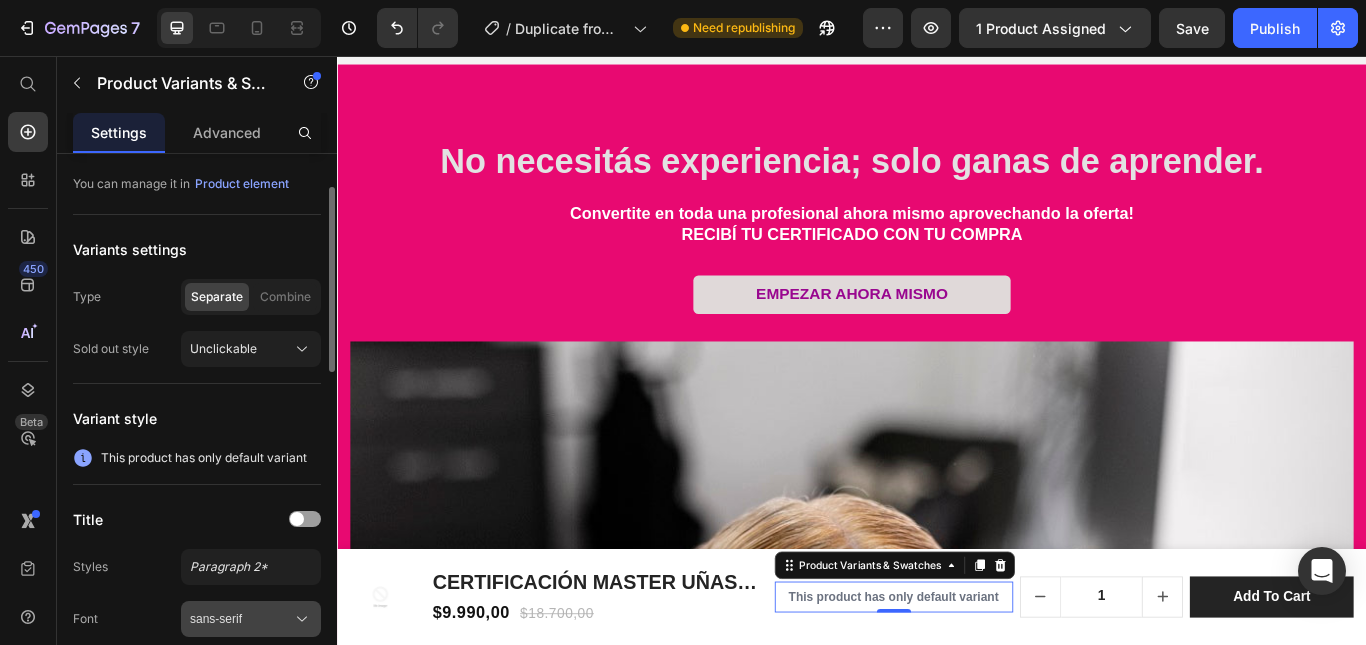 scroll, scrollTop: 200, scrollLeft: 0, axis: vertical 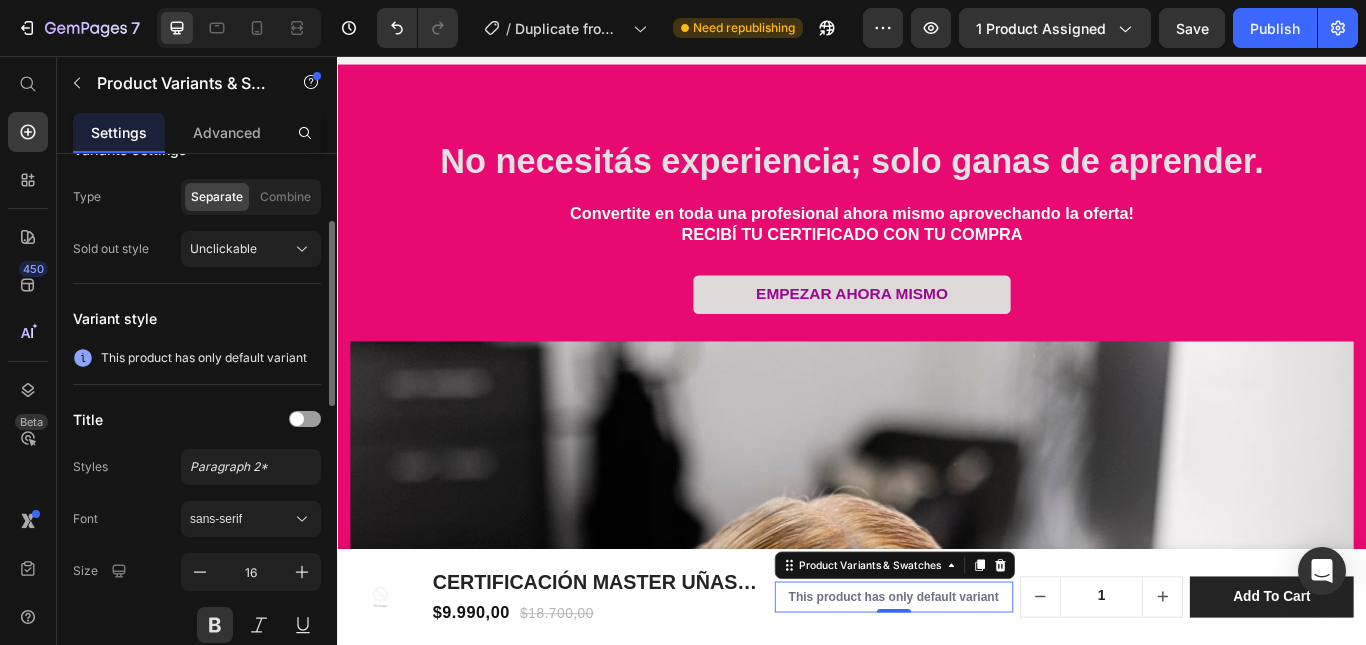 click on "This product has only default variant" at bounding box center [986, 687] 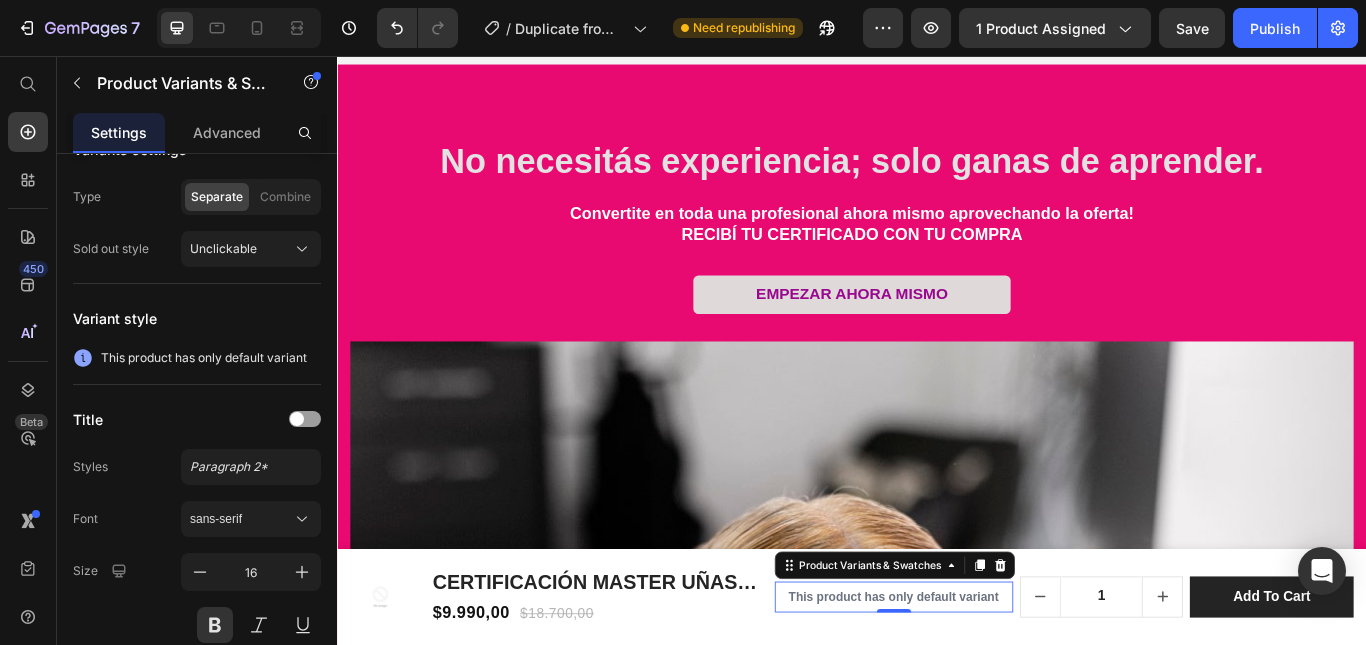 click on "This product has only default variant" at bounding box center (986, 687) 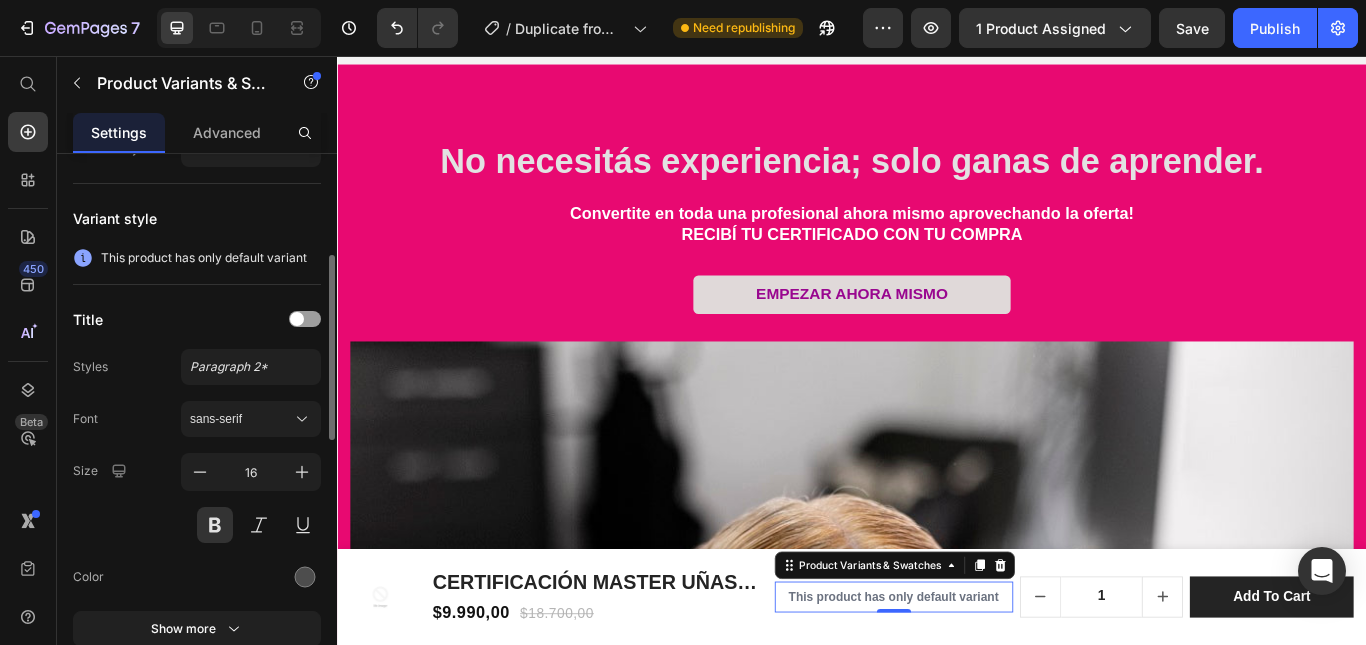 scroll, scrollTop: 500, scrollLeft: 0, axis: vertical 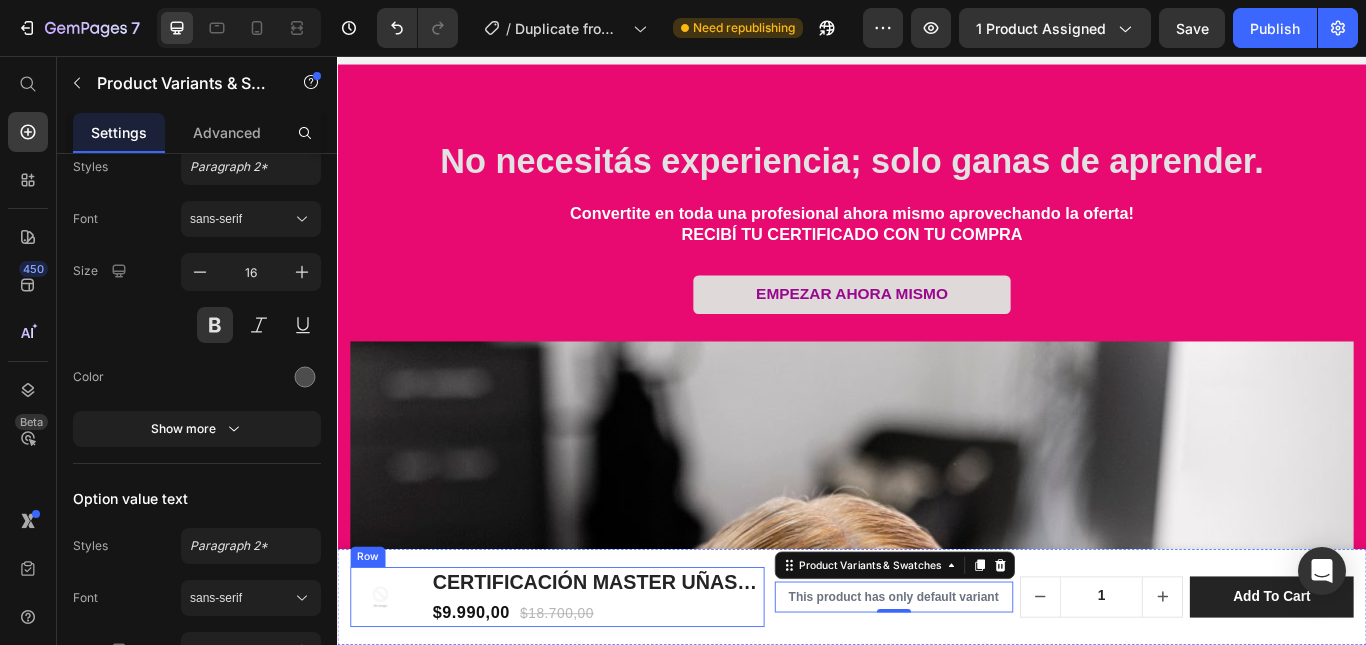 click on "Product Images CERTIFICACIÓN MASTER UÑAS COMPLETO Product Title $9.990,00 Product Price $18.700,00 Product Price Row Row" at bounding box center (593, 687) 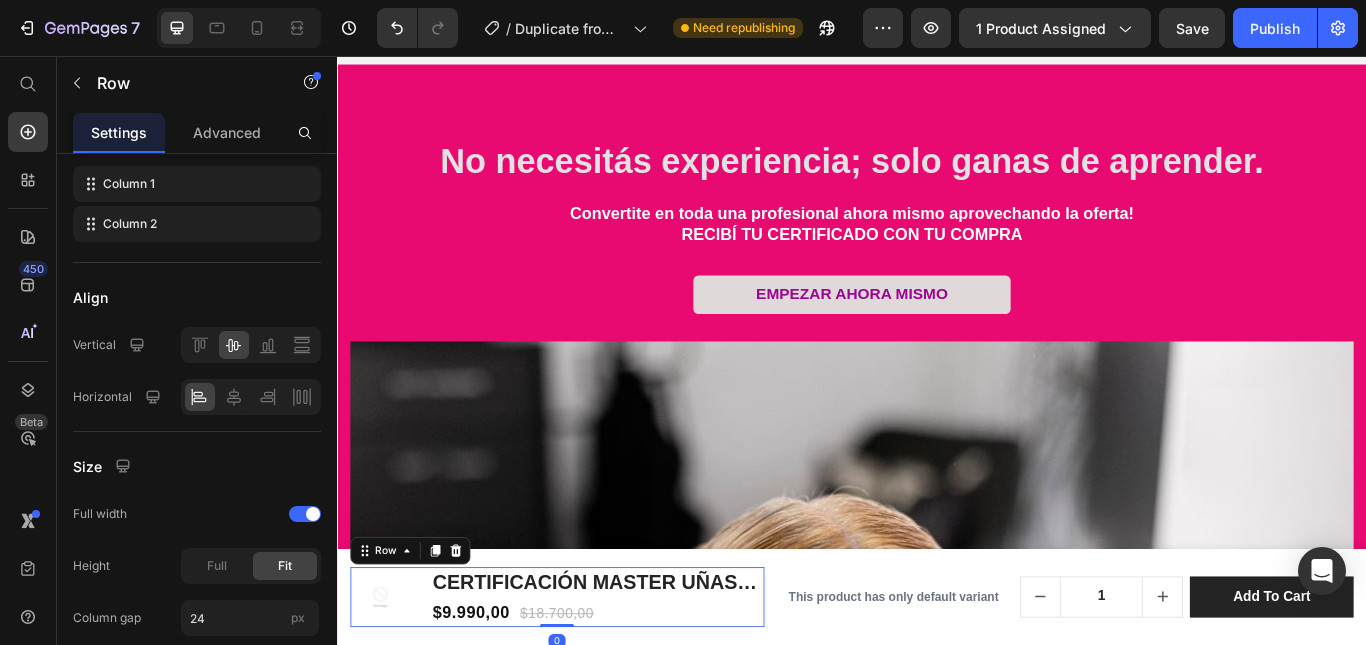 scroll, scrollTop: 529, scrollLeft: 0, axis: vertical 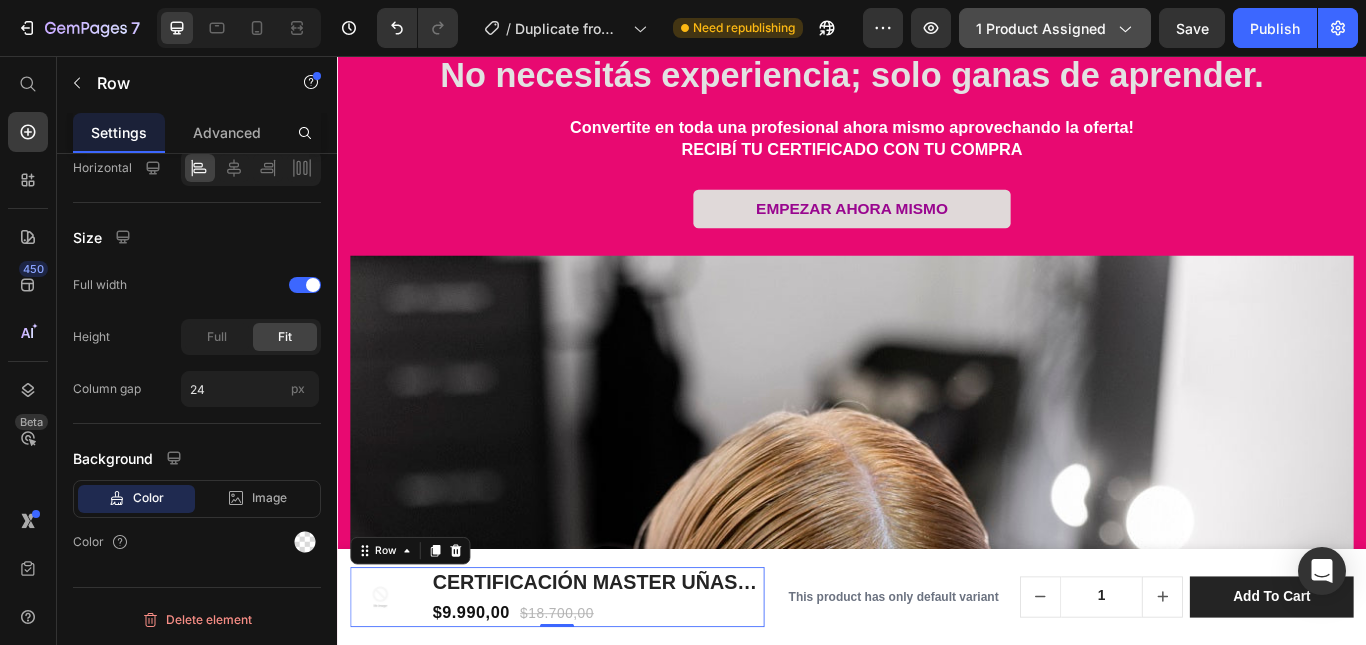click on "1 product assigned" 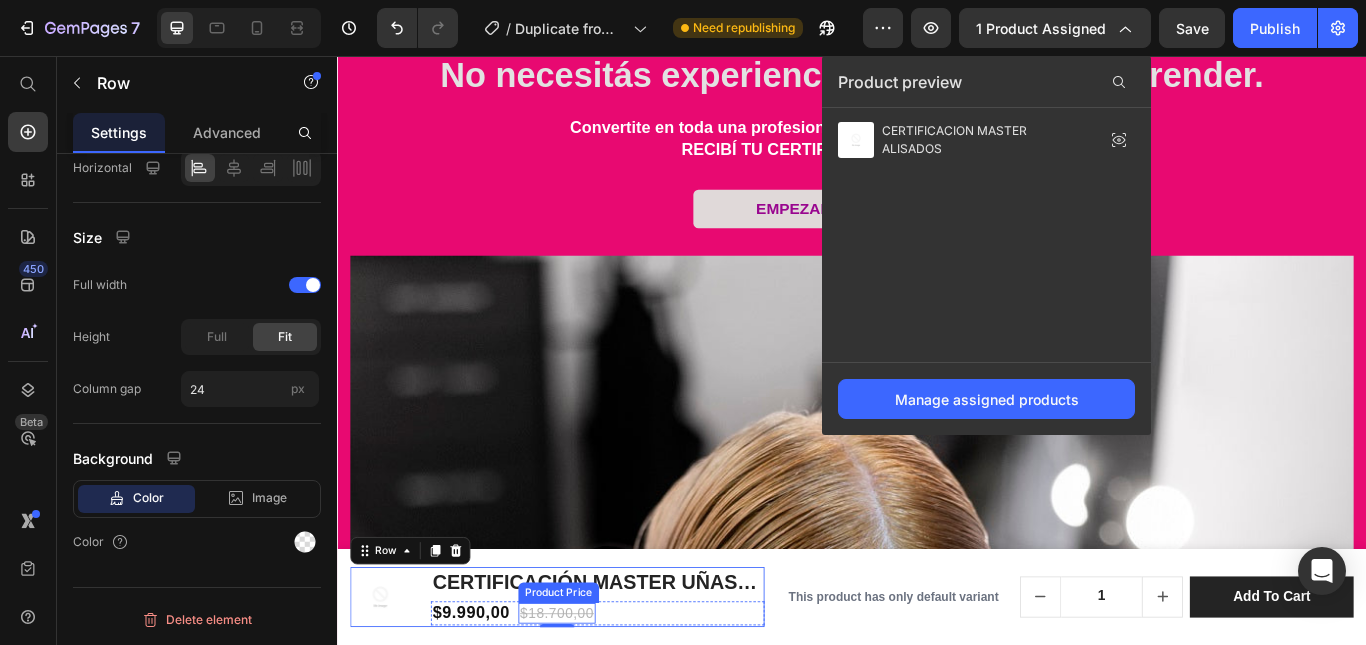 click on "$18.700,00" at bounding box center [593, 706] 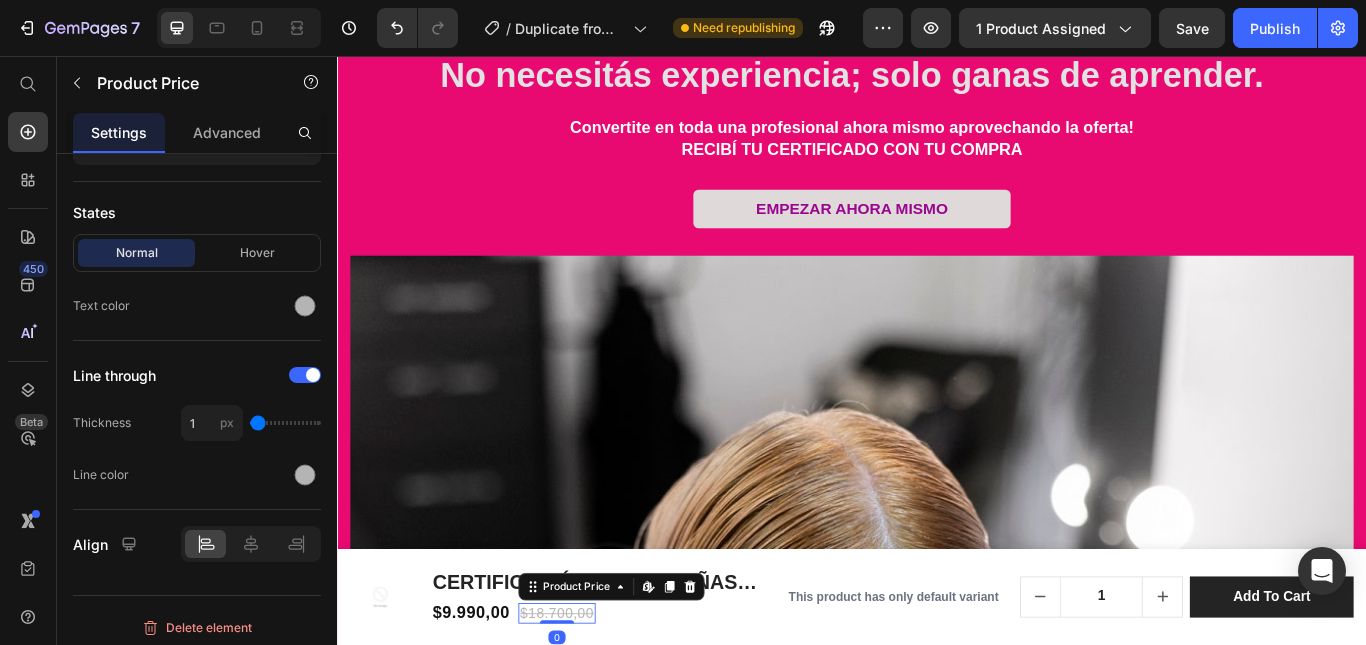 scroll, scrollTop: 0, scrollLeft: 0, axis: both 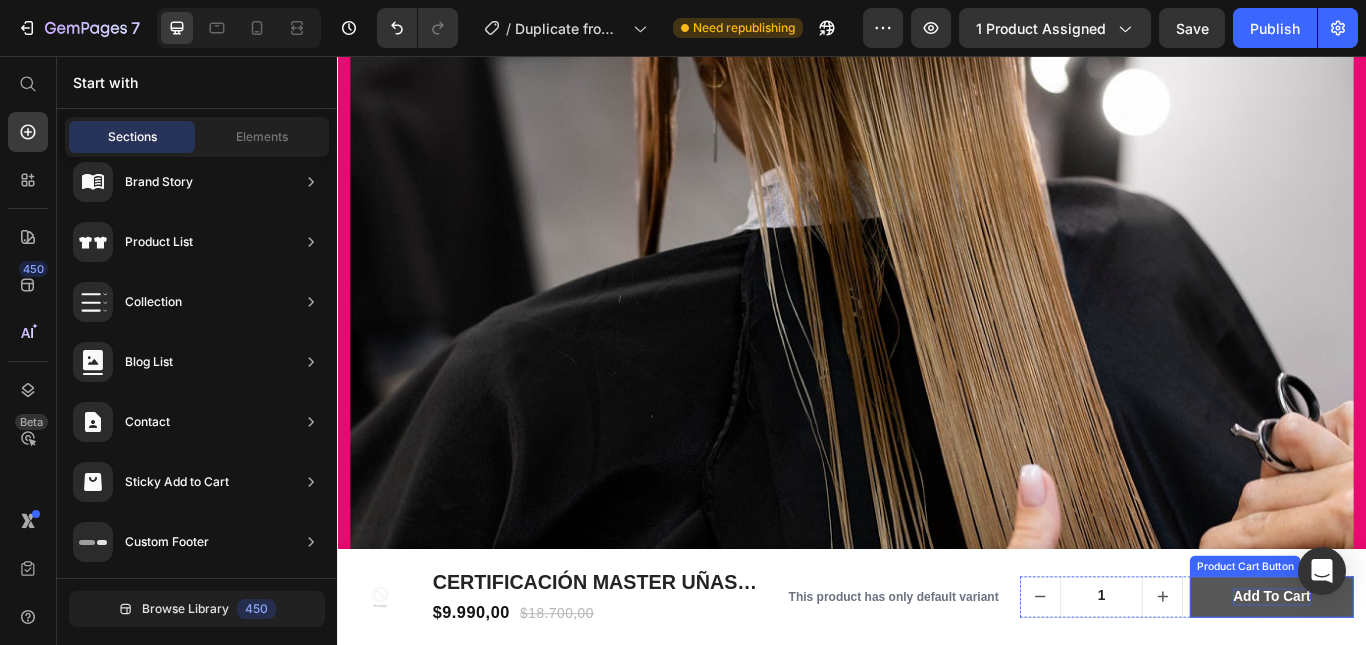 click on "add to cart" at bounding box center (1426, 687) 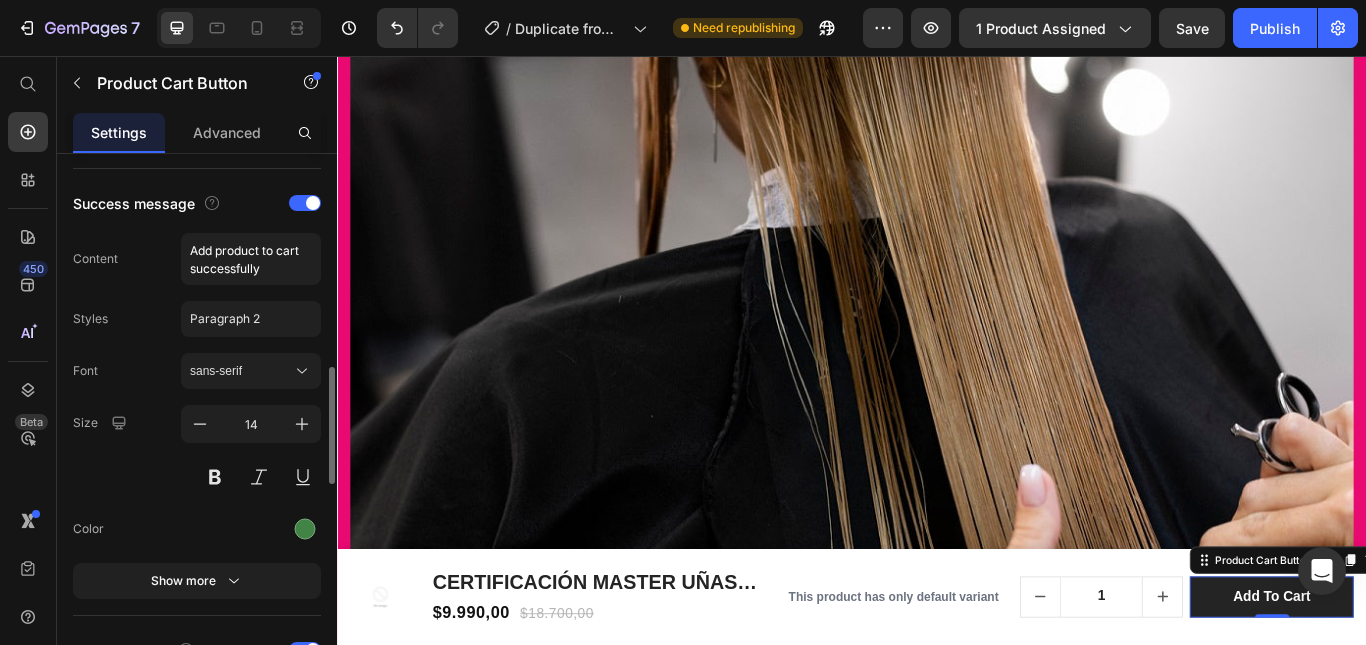 scroll, scrollTop: 700, scrollLeft: 0, axis: vertical 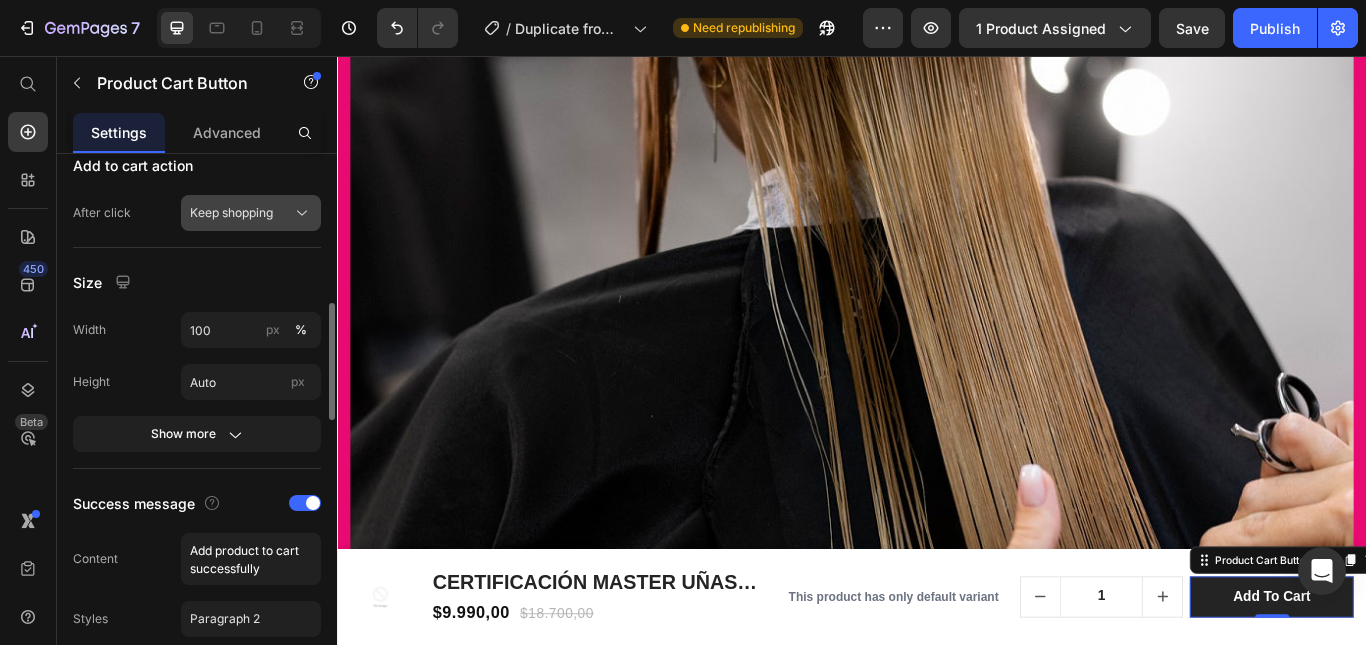 click on "Keep shopping" at bounding box center [251, 213] 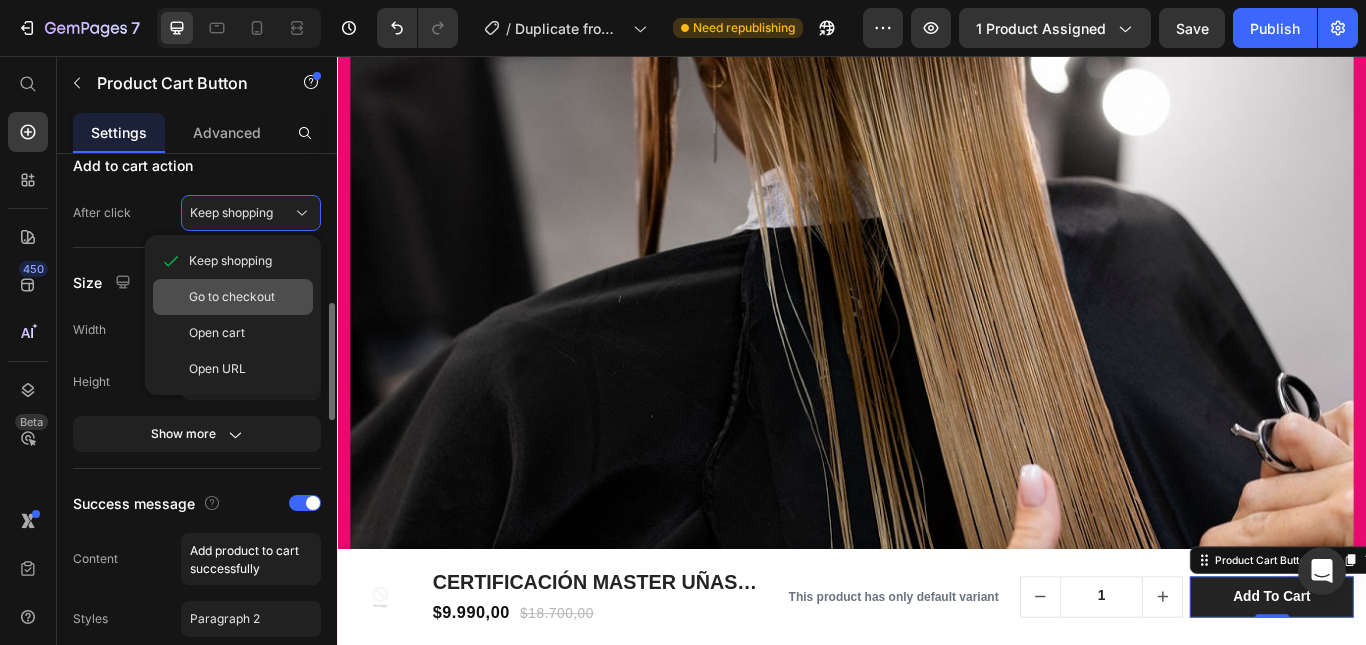 click on "Go to checkout" at bounding box center [247, 297] 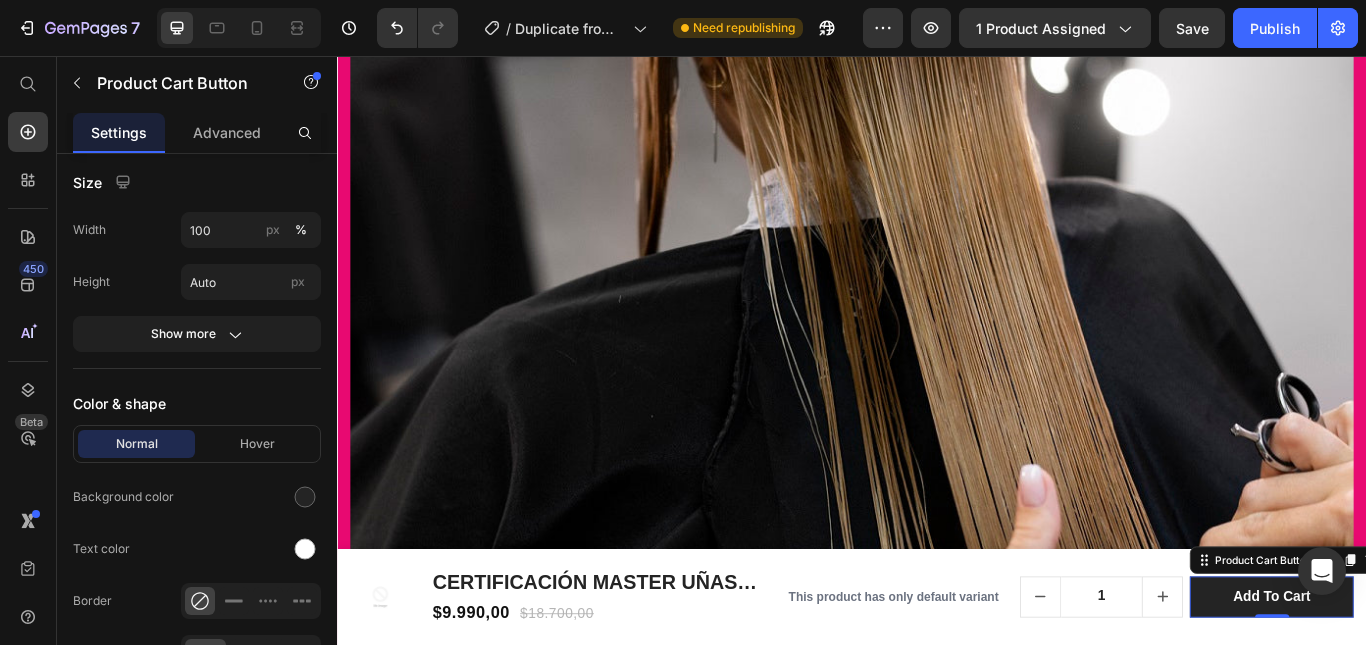 scroll, scrollTop: 1000, scrollLeft: 0, axis: vertical 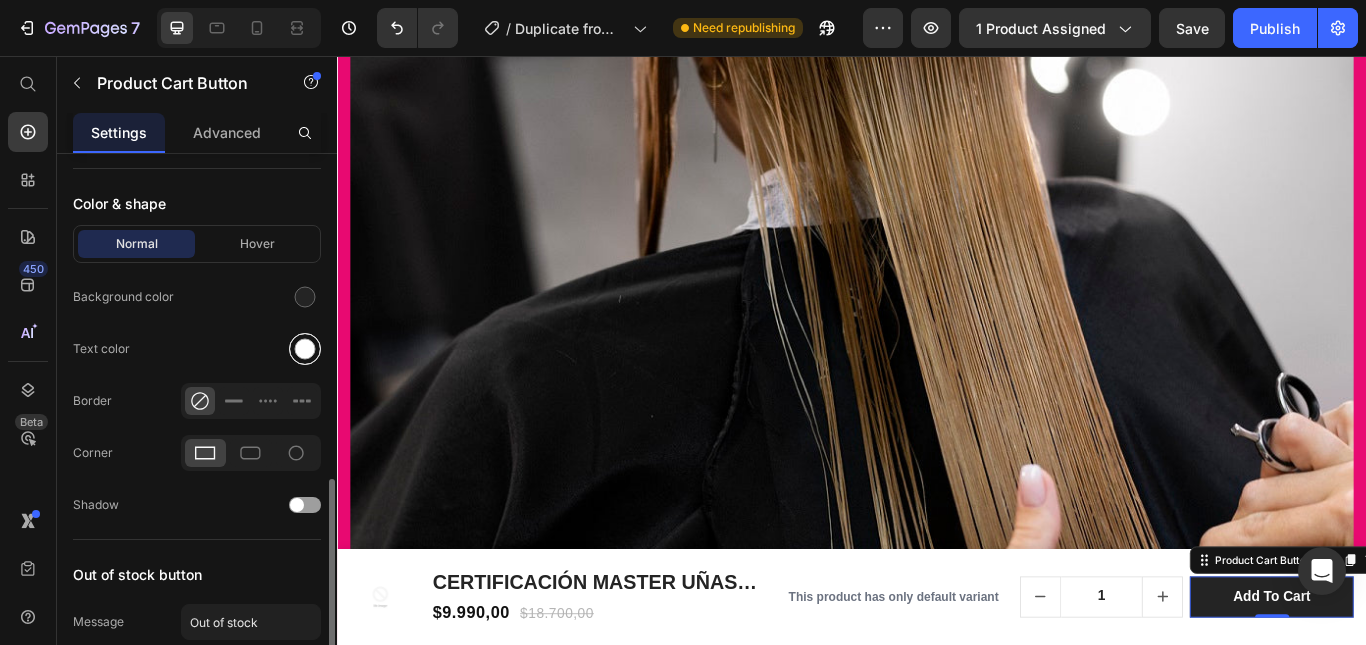 click at bounding box center [305, 349] 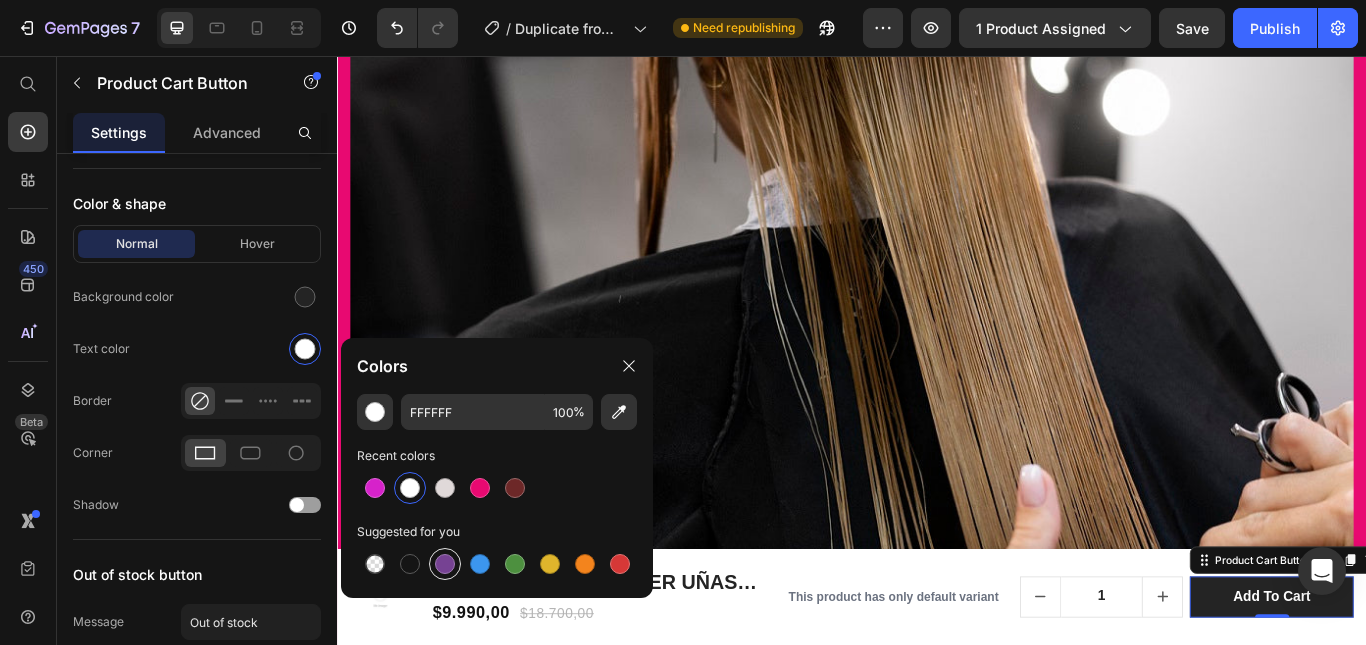 click at bounding box center (445, 564) 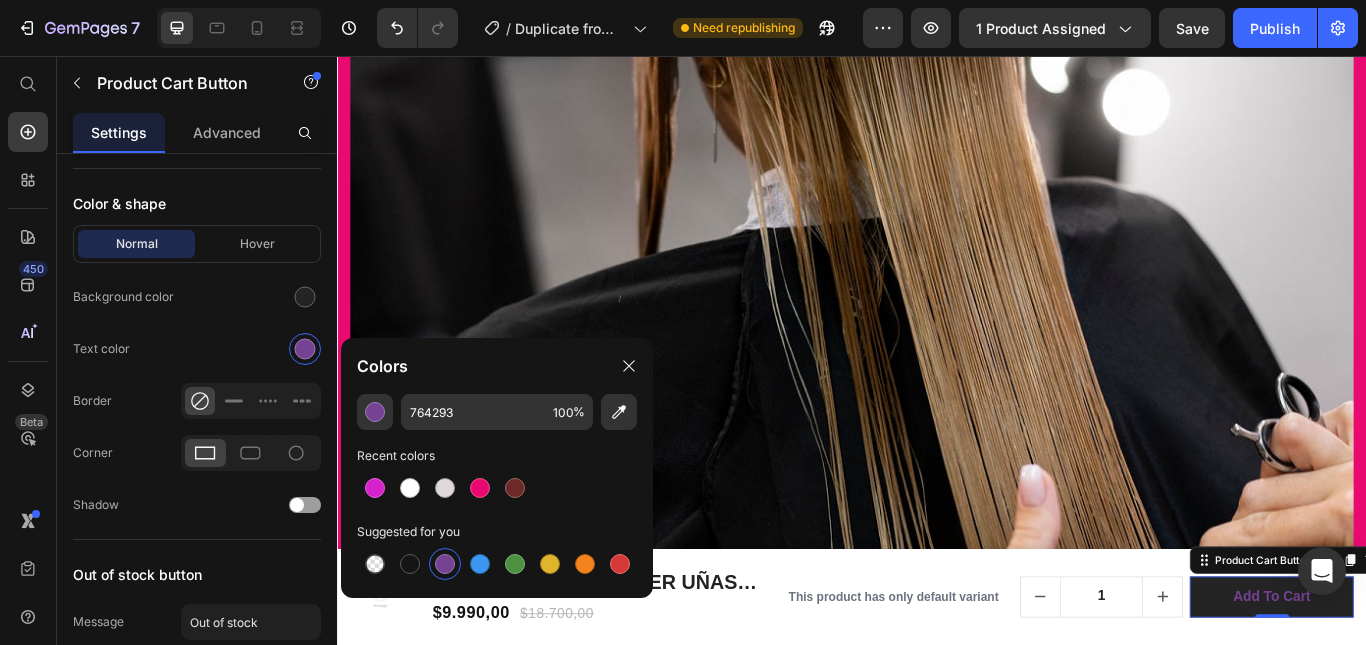click at bounding box center [305, 297] 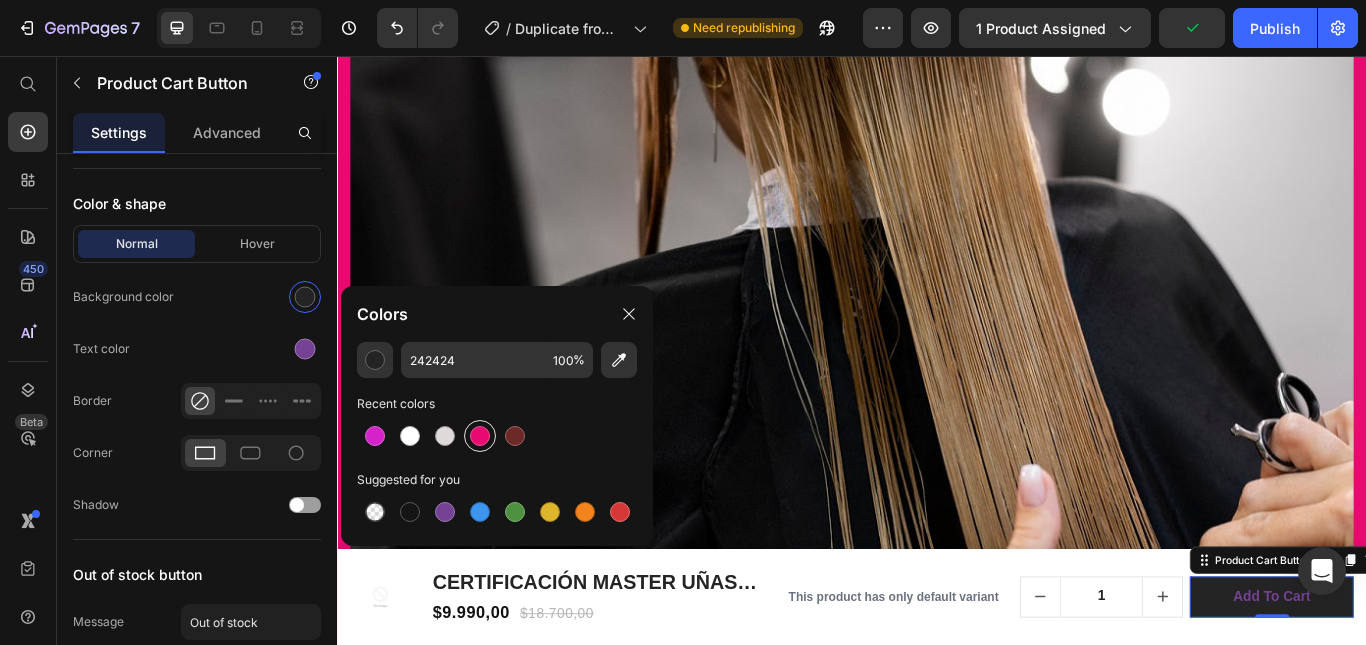 click at bounding box center (480, 436) 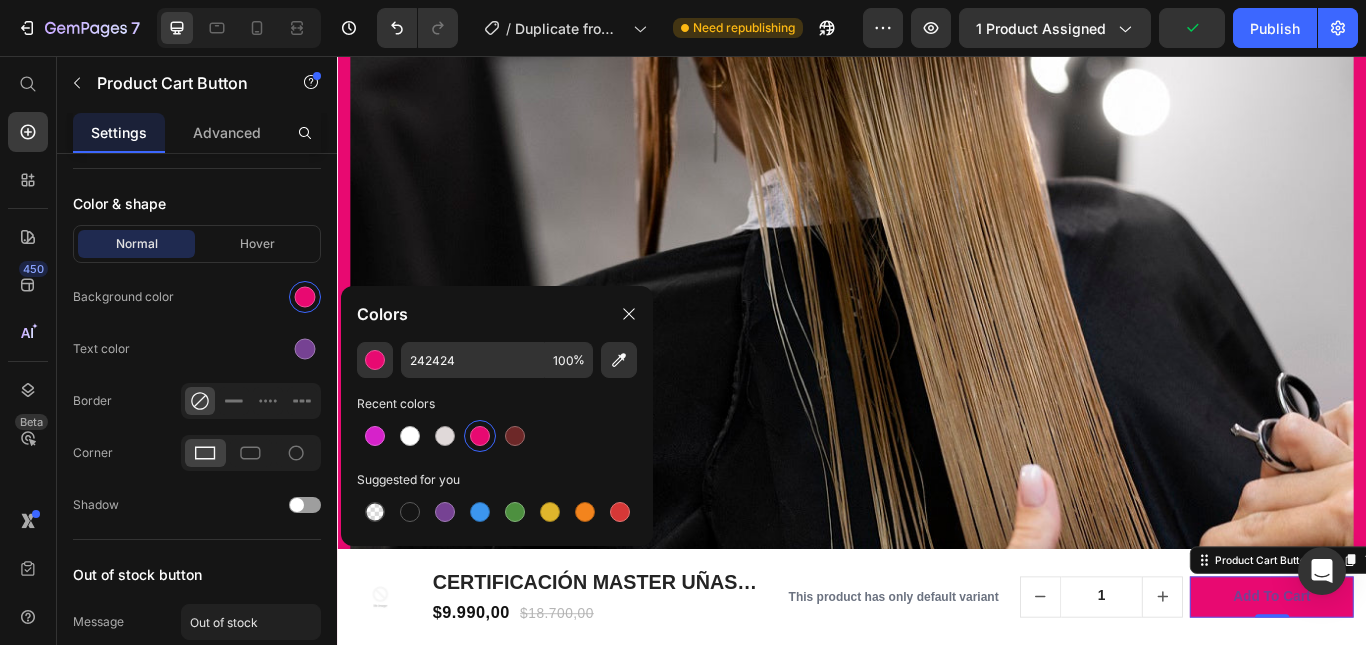 type on "E80971" 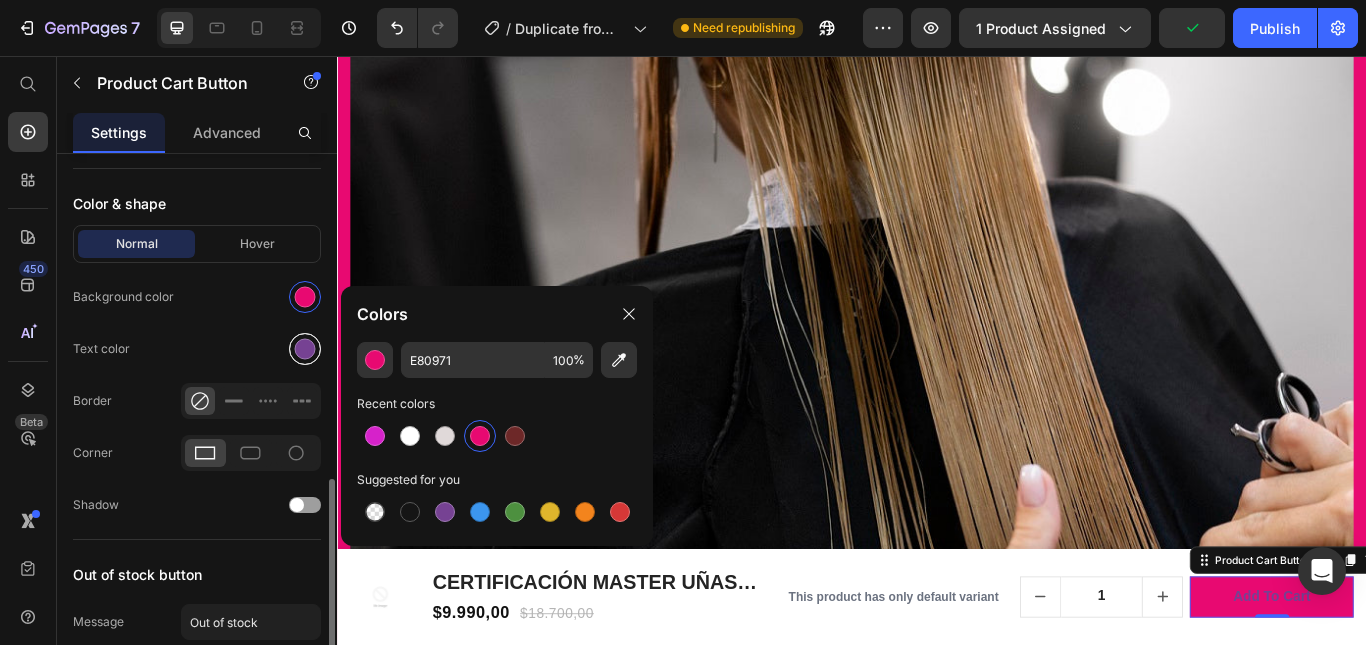 click at bounding box center (305, 349) 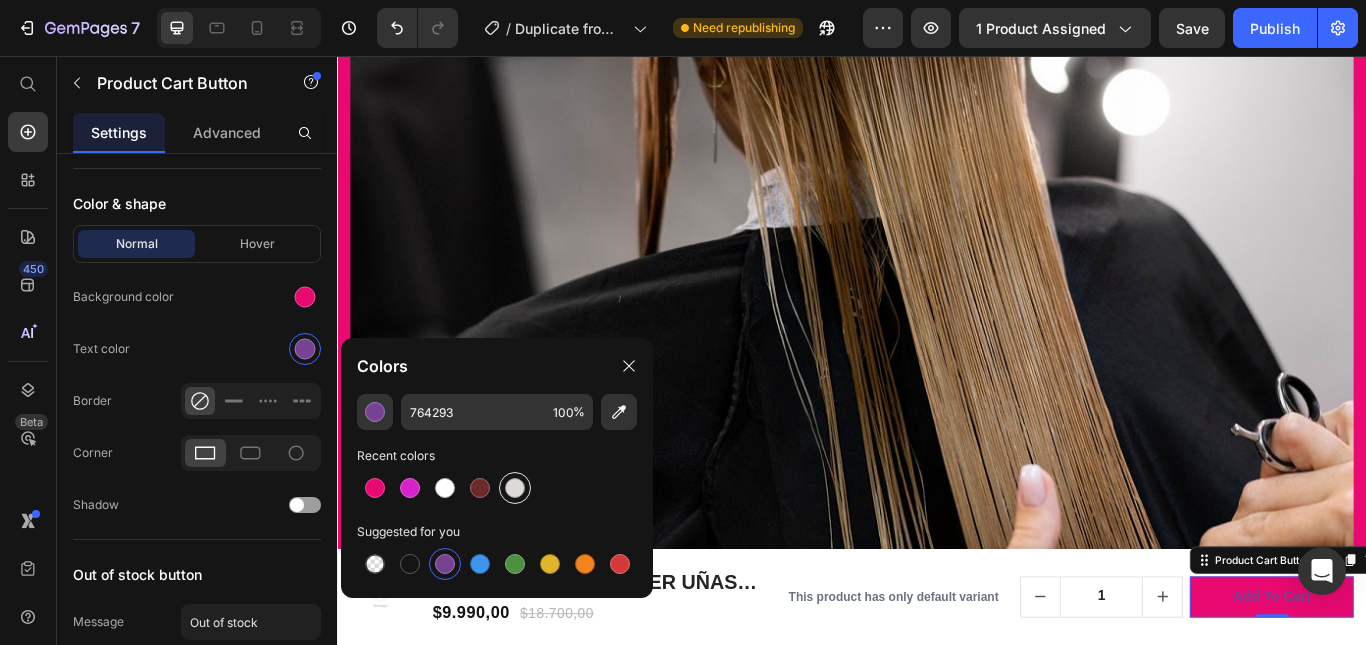 click at bounding box center (515, 488) 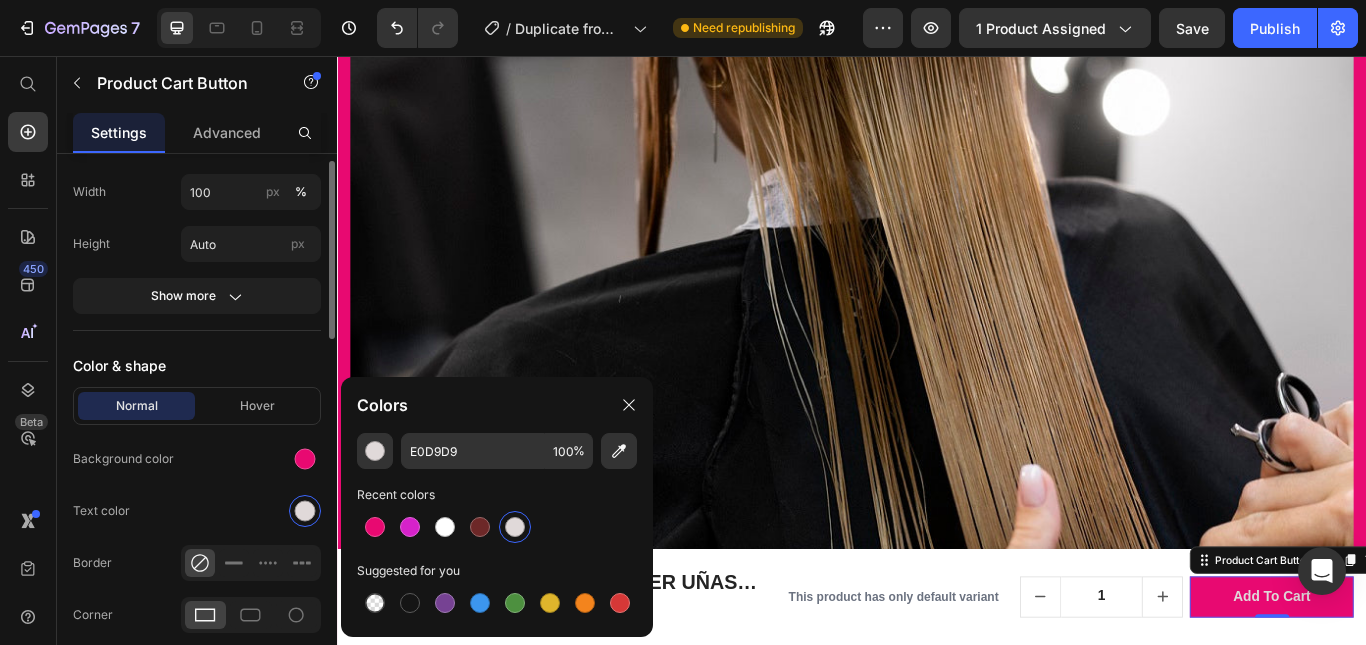 scroll, scrollTop: 638, scrollLeft: 0, axis: vertical 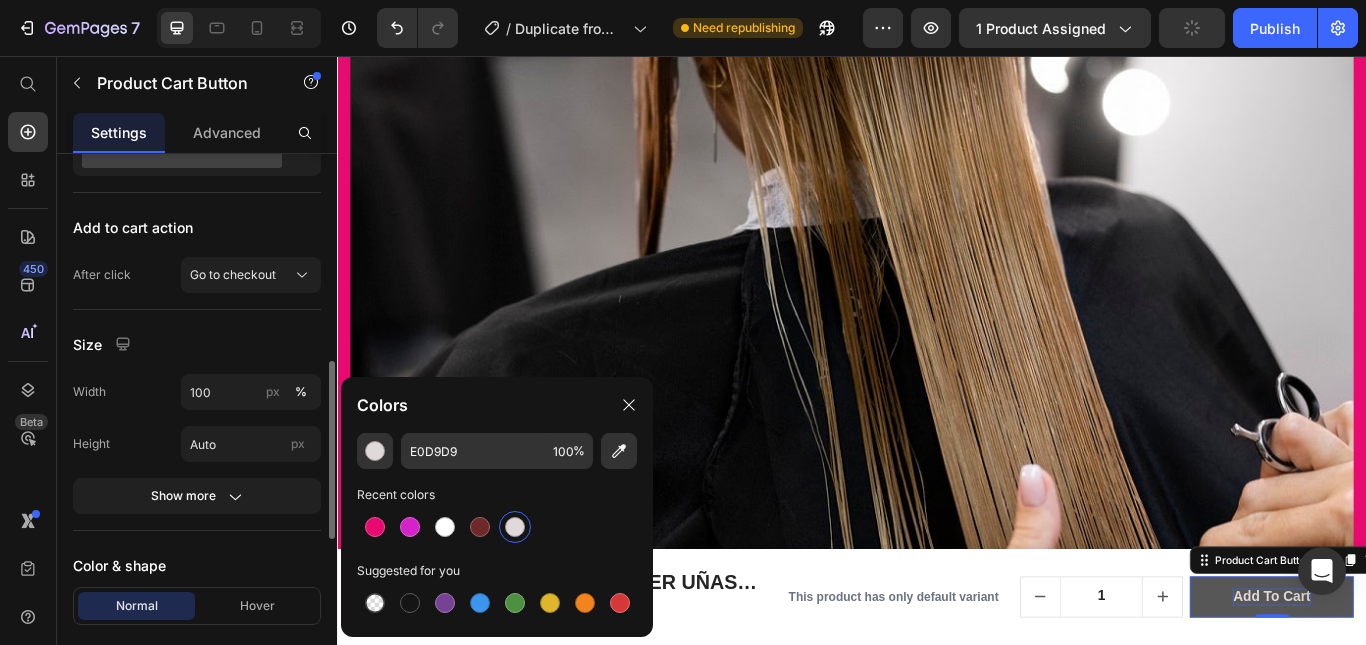 click on "add to cart" at bounding box center [1426, 687] 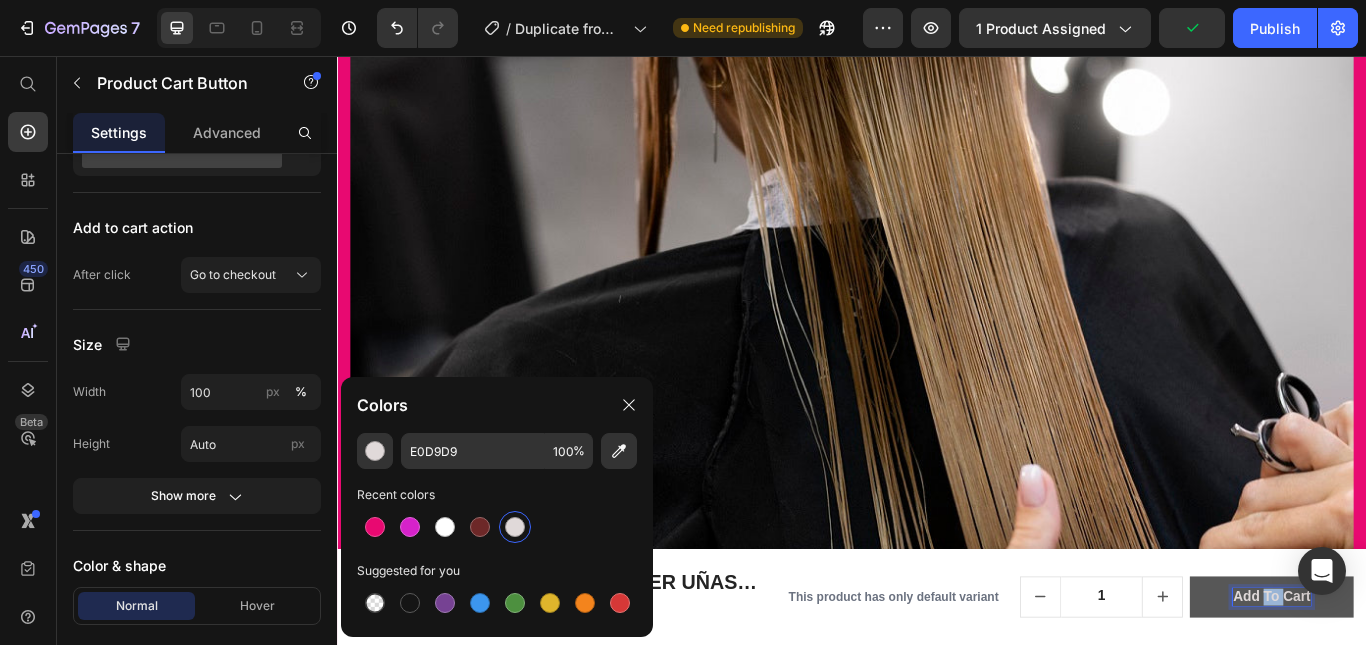 click on "add to cart" at bounding box center [1426, 687] 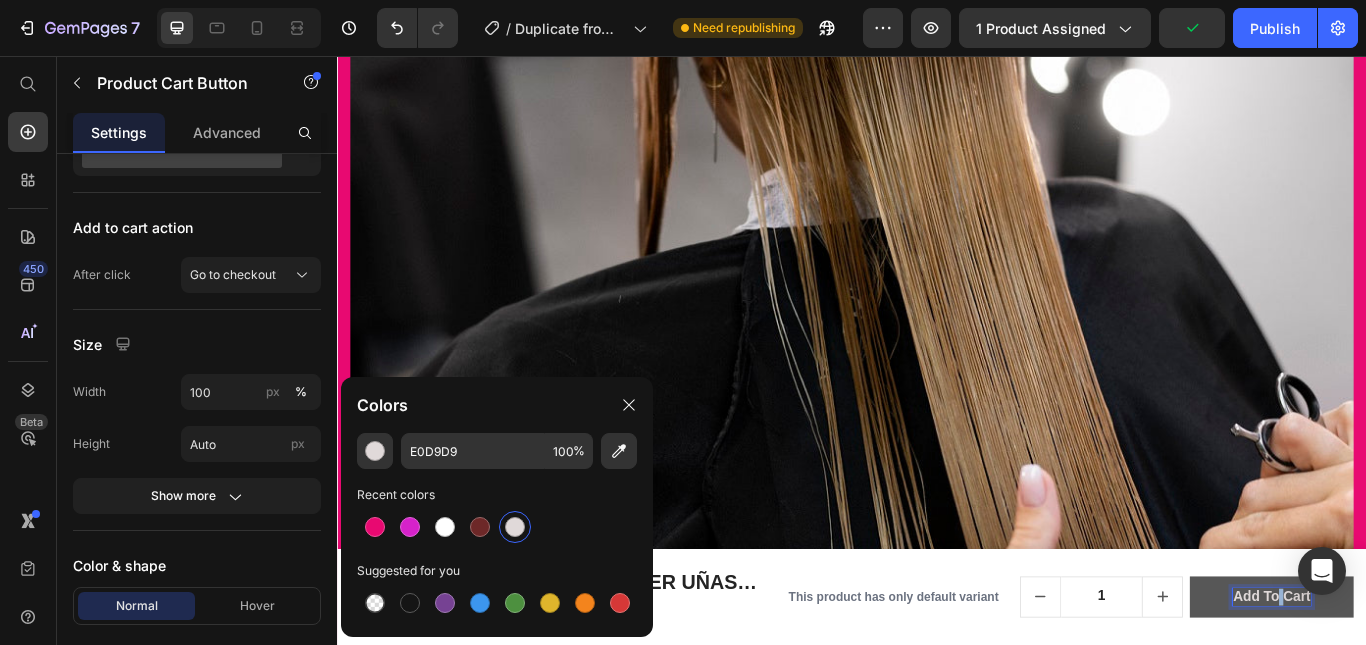 click on "add to cart" at bounding box center [1426, 687] 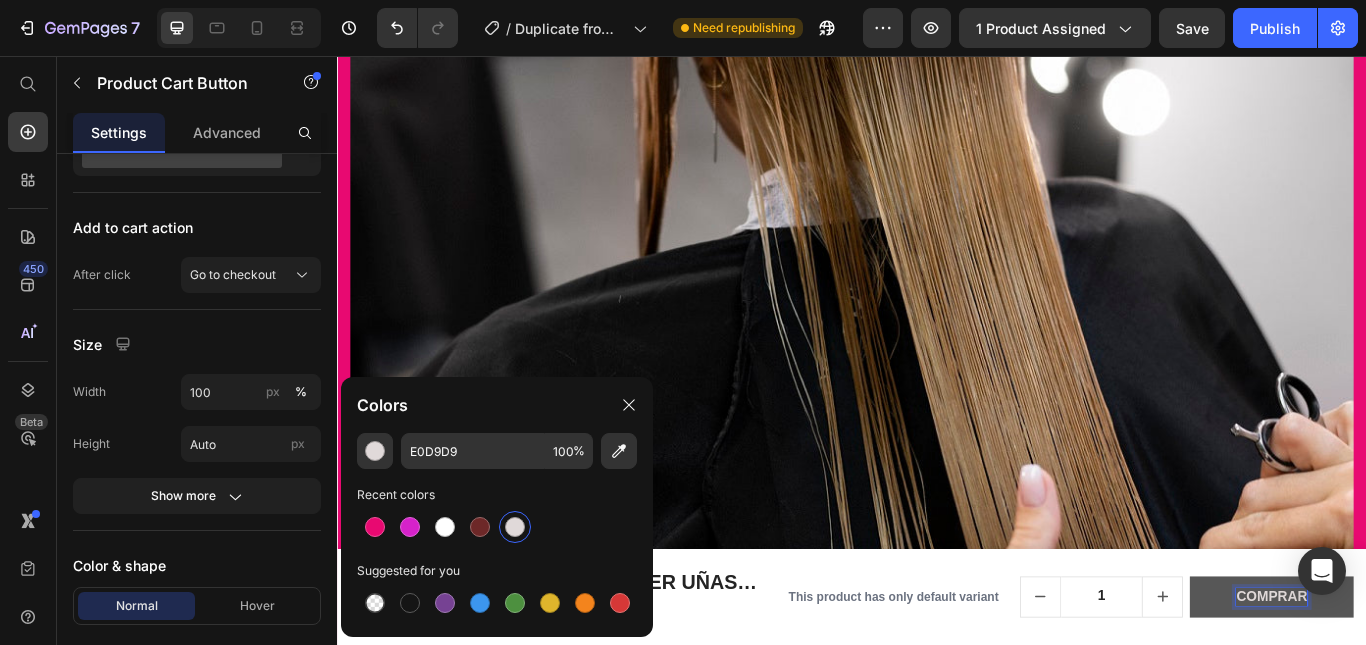 click on "COMPRAR" at bounding box center (1426, 687) 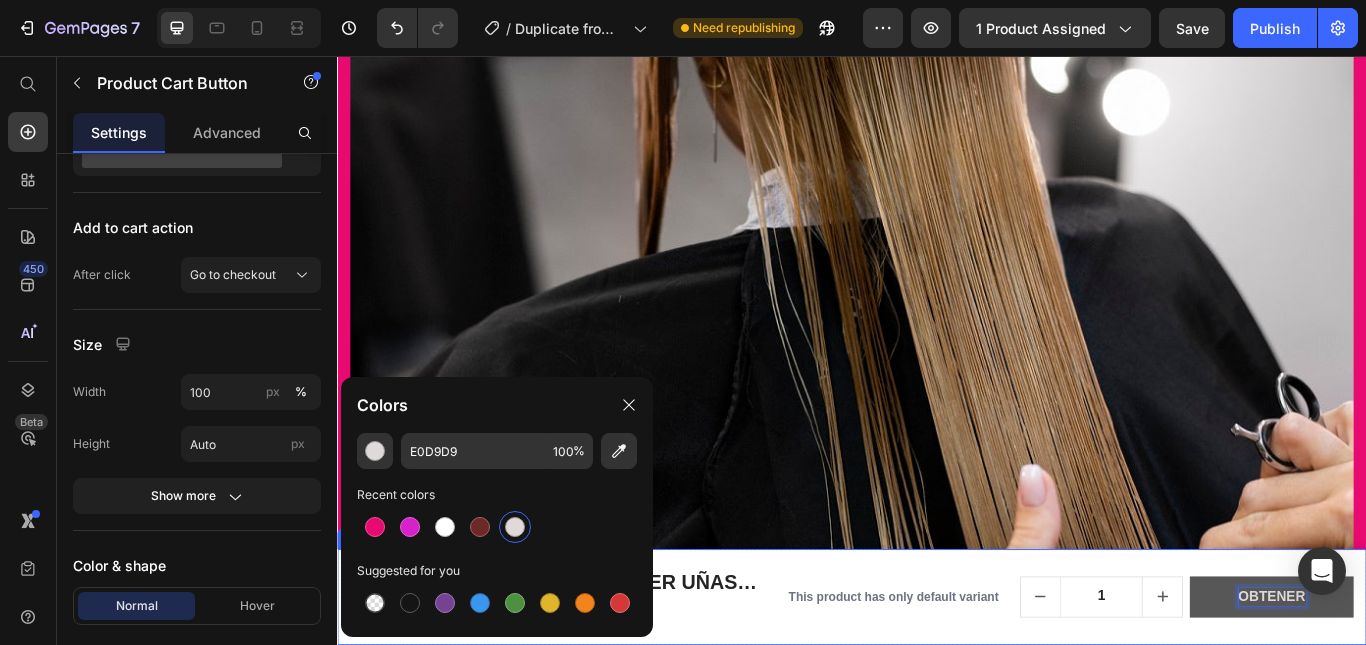 click on "OBTENER" at bounding box center (1426, 687) 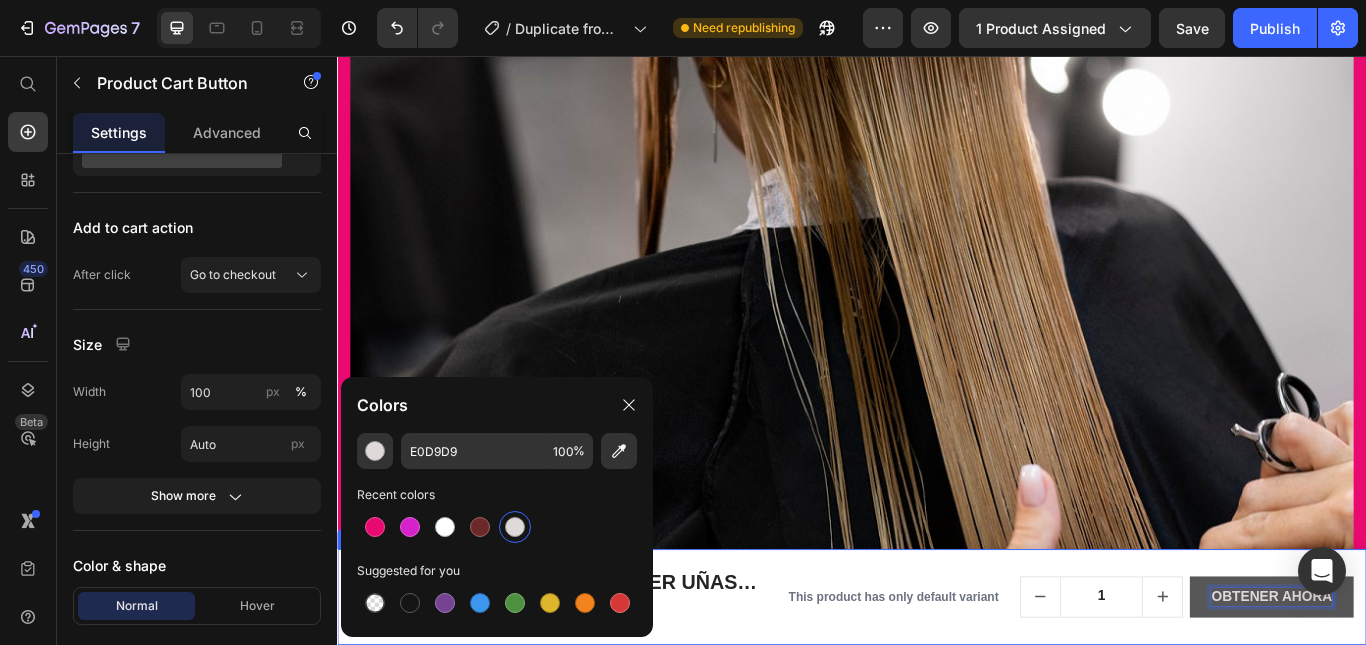 click on "Product Images CERTIFICACIÓN MASTER UÑAS COMPLETO Product Title $9.990,00 Product Price $18.700,00 Product Price Row Row This product has only default variant Product Variants & Swatches 1 Product Quantity OBTENER AHORA Product Cart Button   0 Row Row Product" at bounding box center [937, 687] 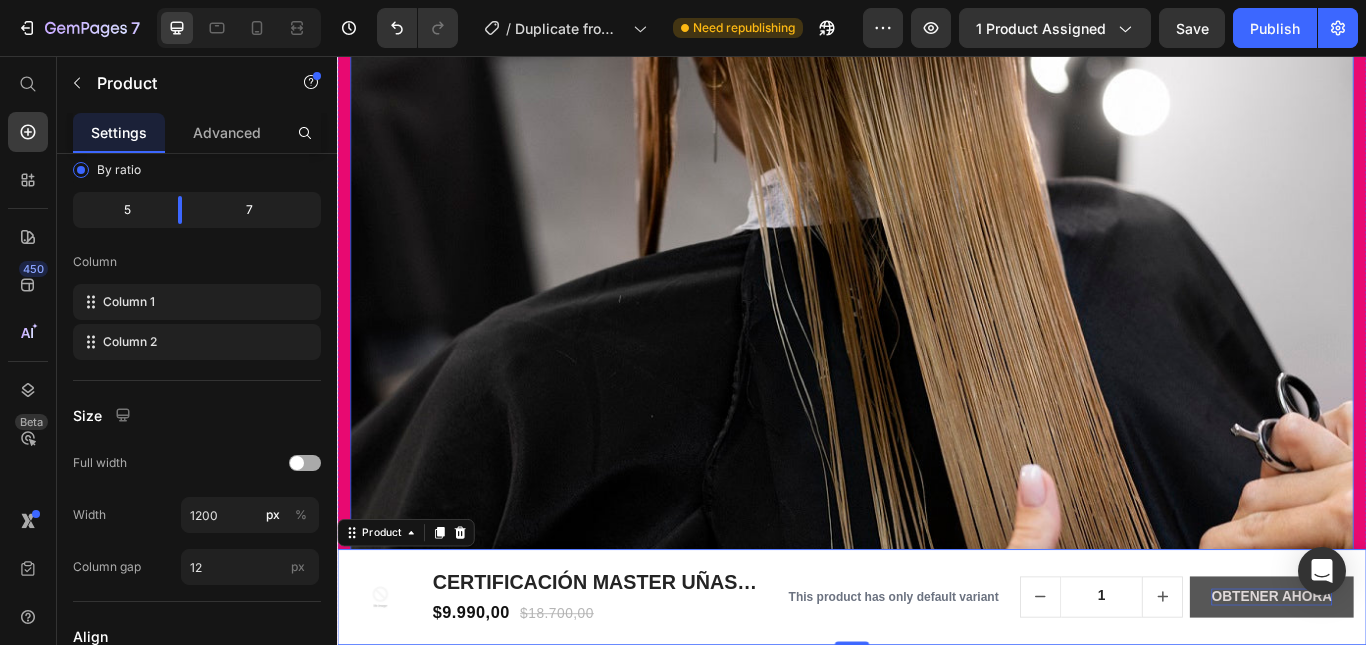 scroll, scrollTop: 0, scrollLeft: 0, axis: both 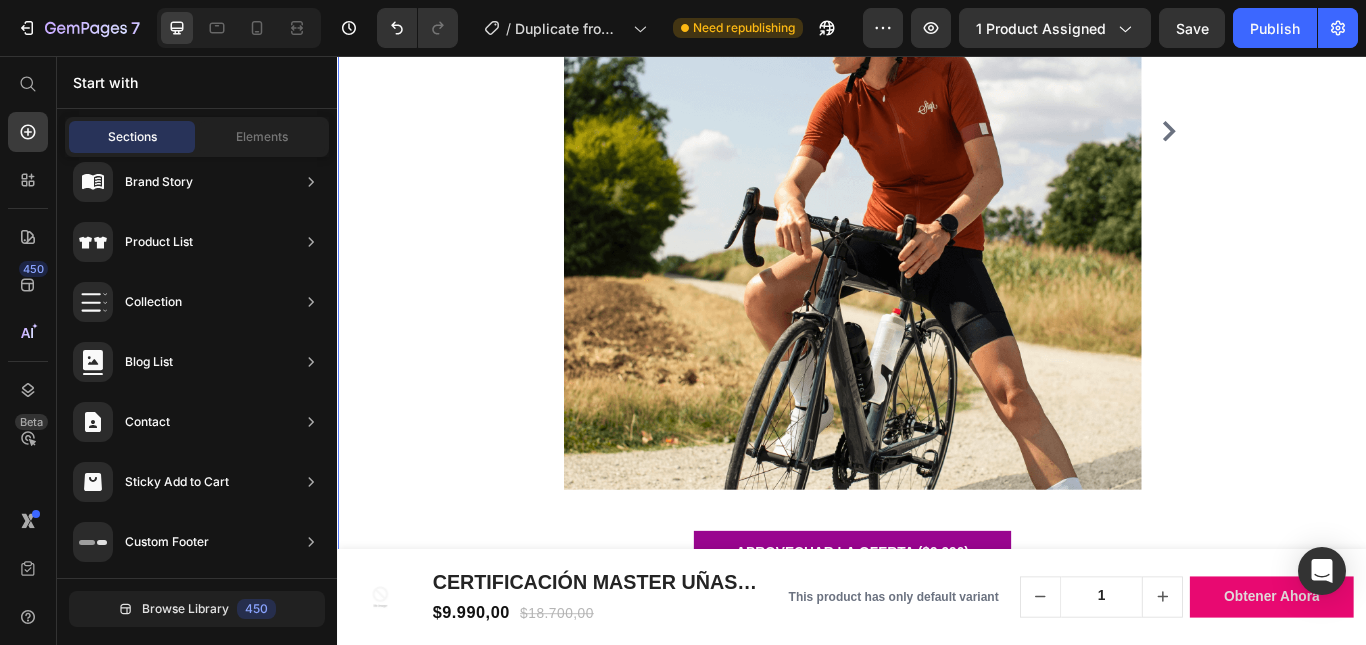 click on "EXPERIENCIAS REALES DE CLIENTAS Heading "El precio es súper económico y tiene un montón de módulos muy útiles. Yo ya tenía cierta experiencia, pero me vino muy bien el tema de "vender" el emprendimiento. Gracias!! Text block Image Carina - peluquera ([CITY]) Text block Icon Icon Icon Icon Icon Icon List Hoz Image APROVECHAR LA OFERTA ($9.990) Button "I have curly hair, so I was skeptical about buying any flat iron. However, to my surprise, this flat iron worked so well! It gave me suggestions of the temperature based on my hair type. I used the highest setting & it made my hair silky straight. Highly recommend!" Text block Image [NAME] Text block Icon Icon Icon Icon Icon Icon List Hoz Image Before Text block Image After Text block Row Save 50% Buy It Now! Button Carousel Row" at bounding box center [937, 96] 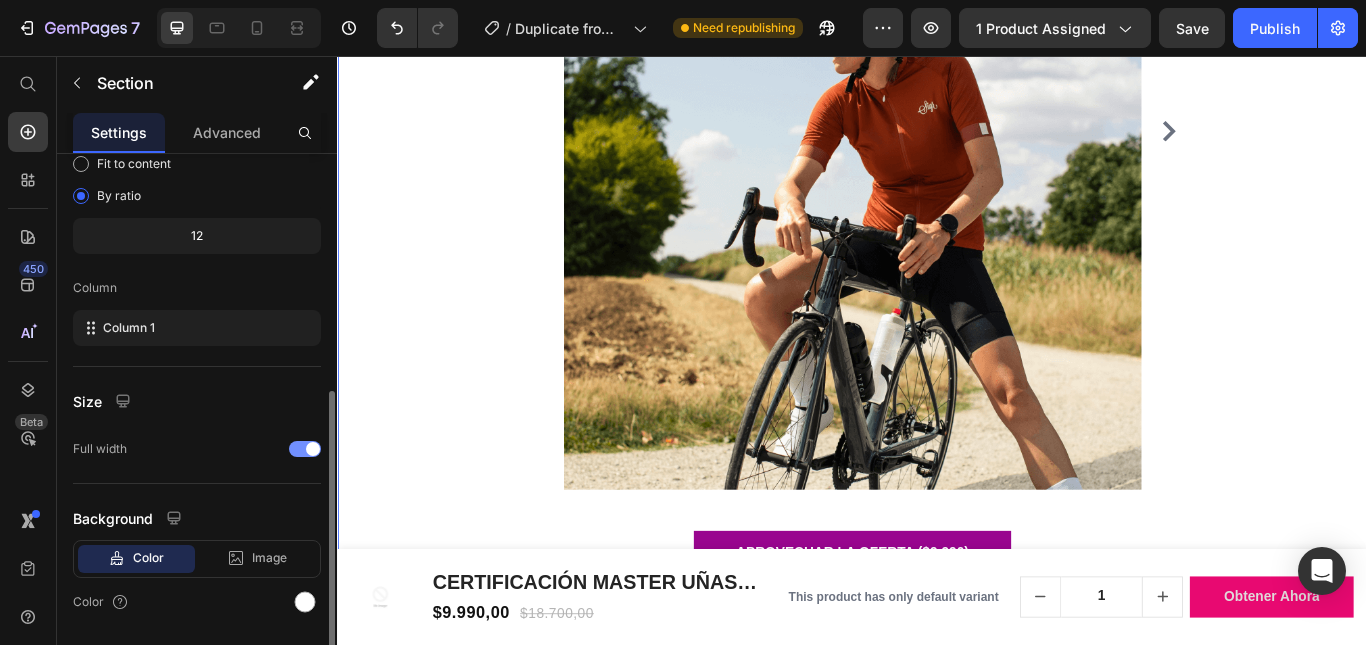 scroll, scrollTop: 260, scrollLeft: 0, axis: vertical 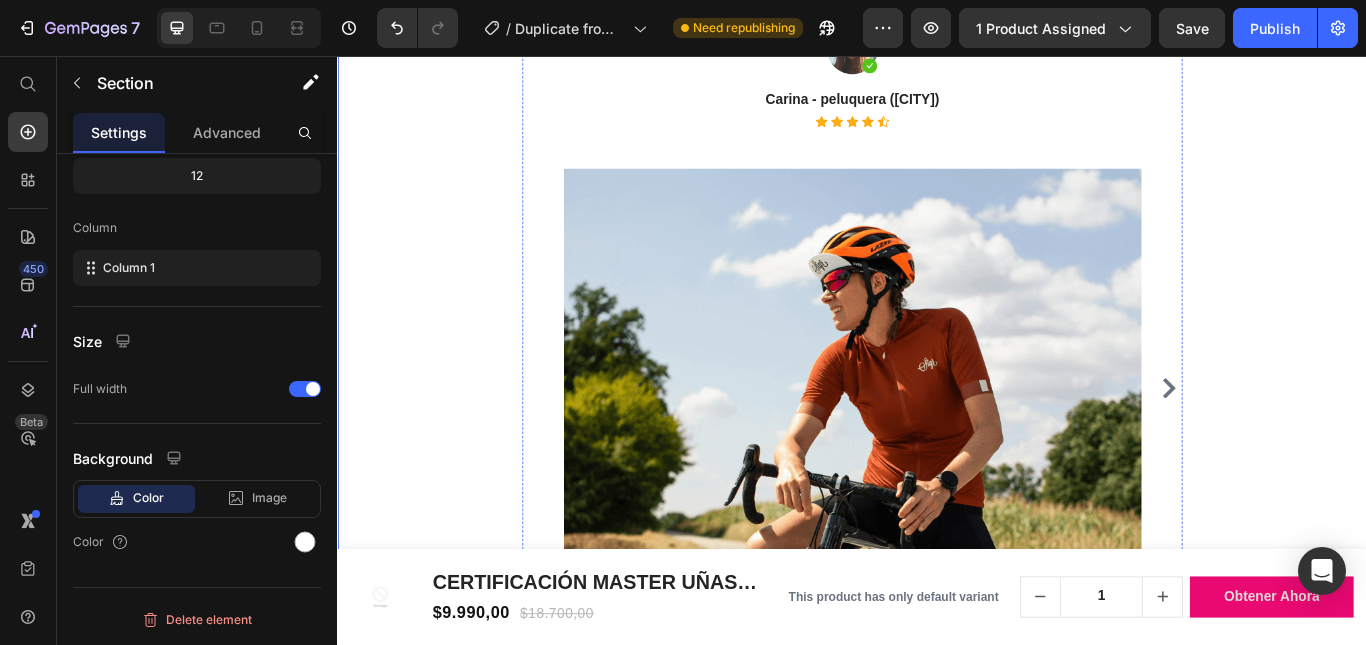 click on ""El precio es súper económico y tiene un montón de módulos muy útiles. Yo ya tenía cierta experiencia, pero me vino muy bien el tema de "vender" el emprendimiento. Gracias!!" at bounding box center (937, -44) 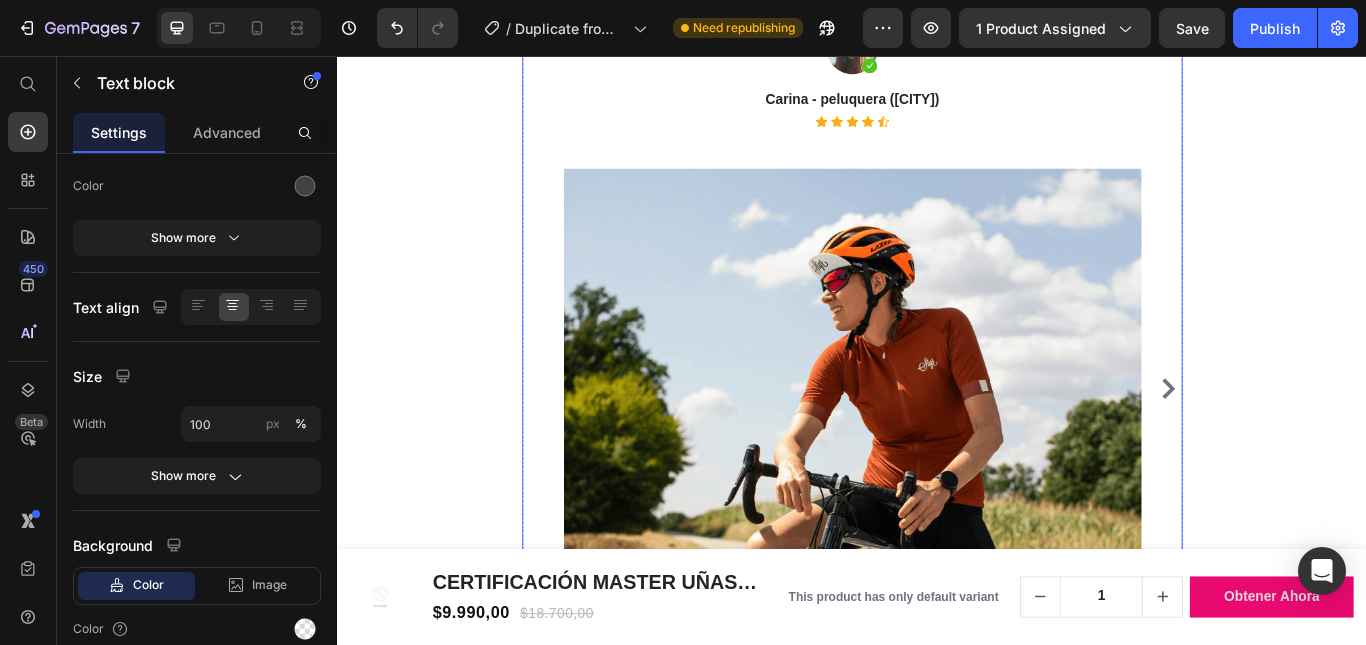 scroll, scrollTop: 0, scrollLeft: 0, axis: both 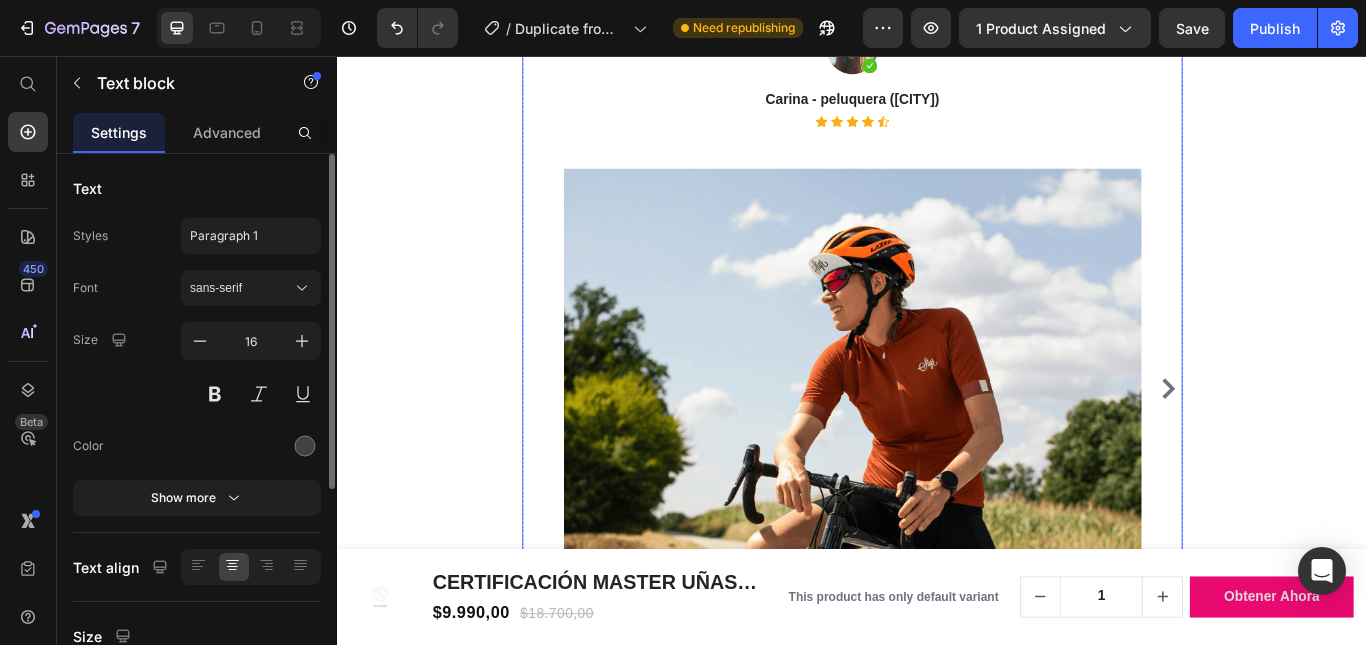 click on ""El precio es súper económico y tiene un montón de módulos muy útiles. Yo ya tenía cierta experiencia, pero me vino muy bien el tema de "vender" el emprendimiento. Gracias!! Text block 0 Image Carina - peluquera ([CITY]) Text block Icon Icon Icon Icon Icon Icon List Hoz Image APROVECHAR LA OFERTA ($9.990) Button "I have curly hair, so I was skeptical about buying any flat iron. However, to my surprise, this flat iron worked so well! It gave me suggestions of the temperature based on my hair type. I used the highest setting & it made my hair silky straight. Highly recommend!" Text block Image [NAME] Text block Icon Icon Icon Icon Icon Icon List Hoz Image Before Text block Image After Text block Row Save 50% Buy It Now! Button" at bounding box center (937, 444) 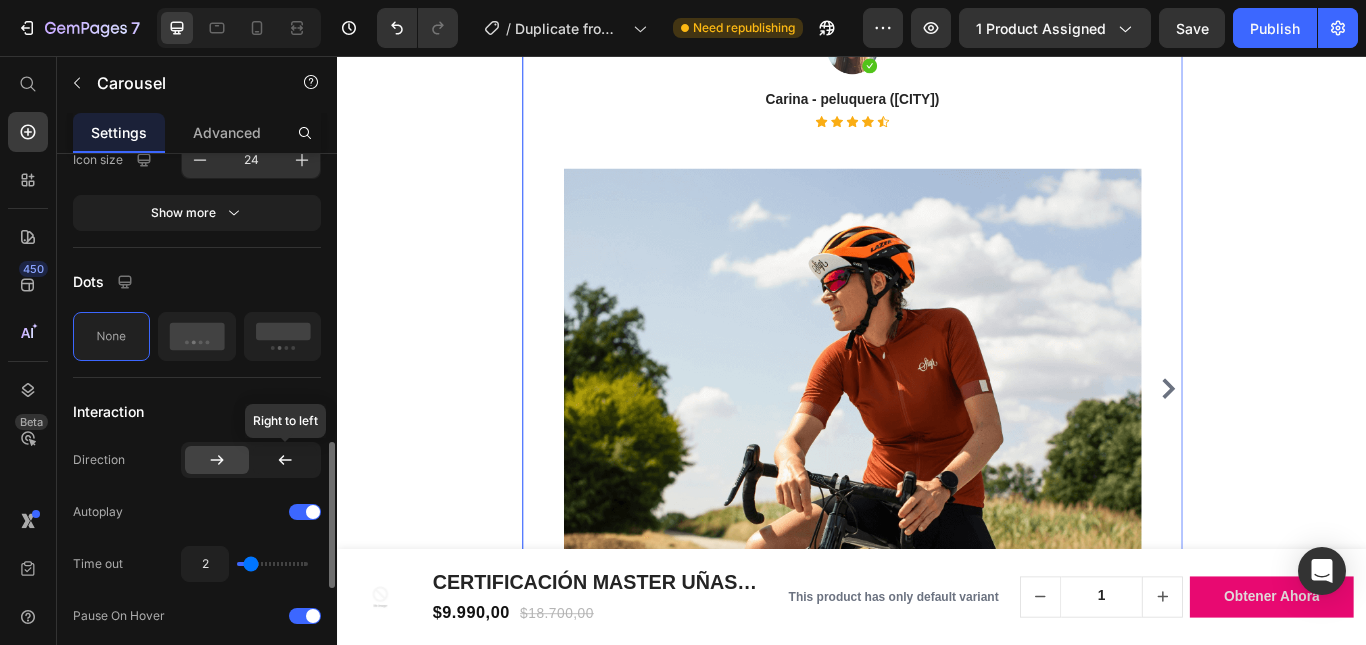 scroll, scrollTop: 700, scrollLeft: 0, axis: vertical 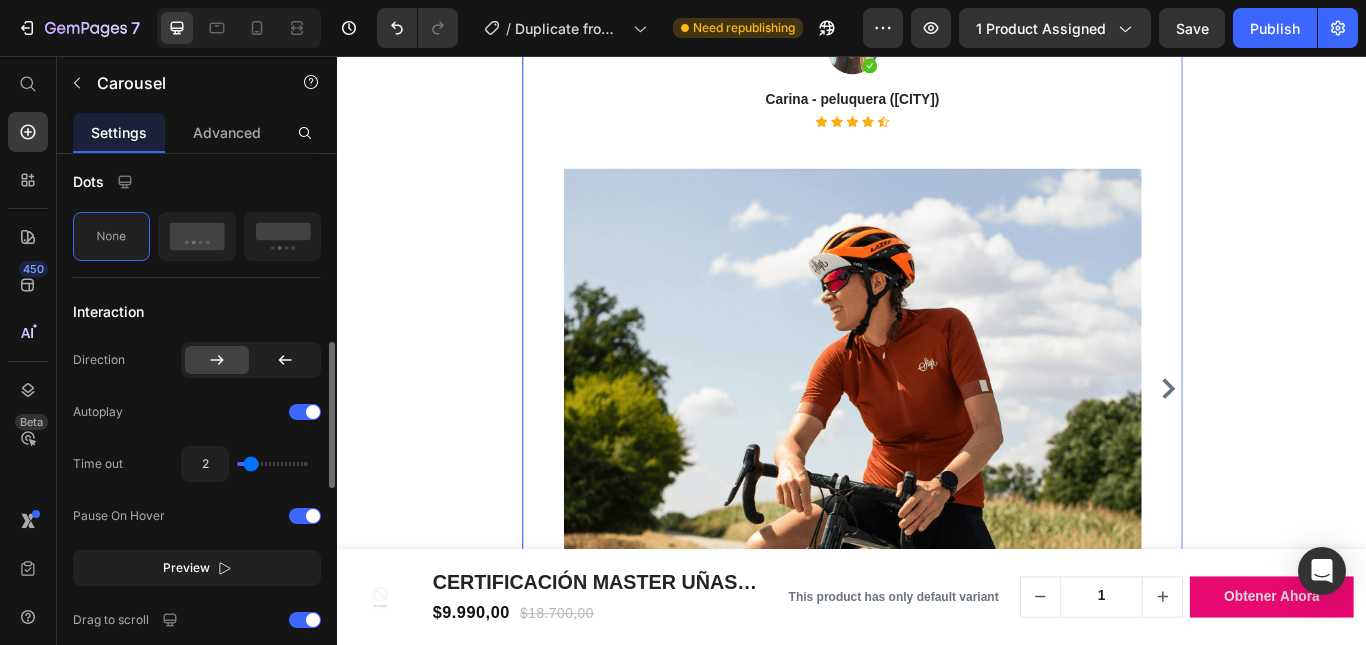 type on "1.8" 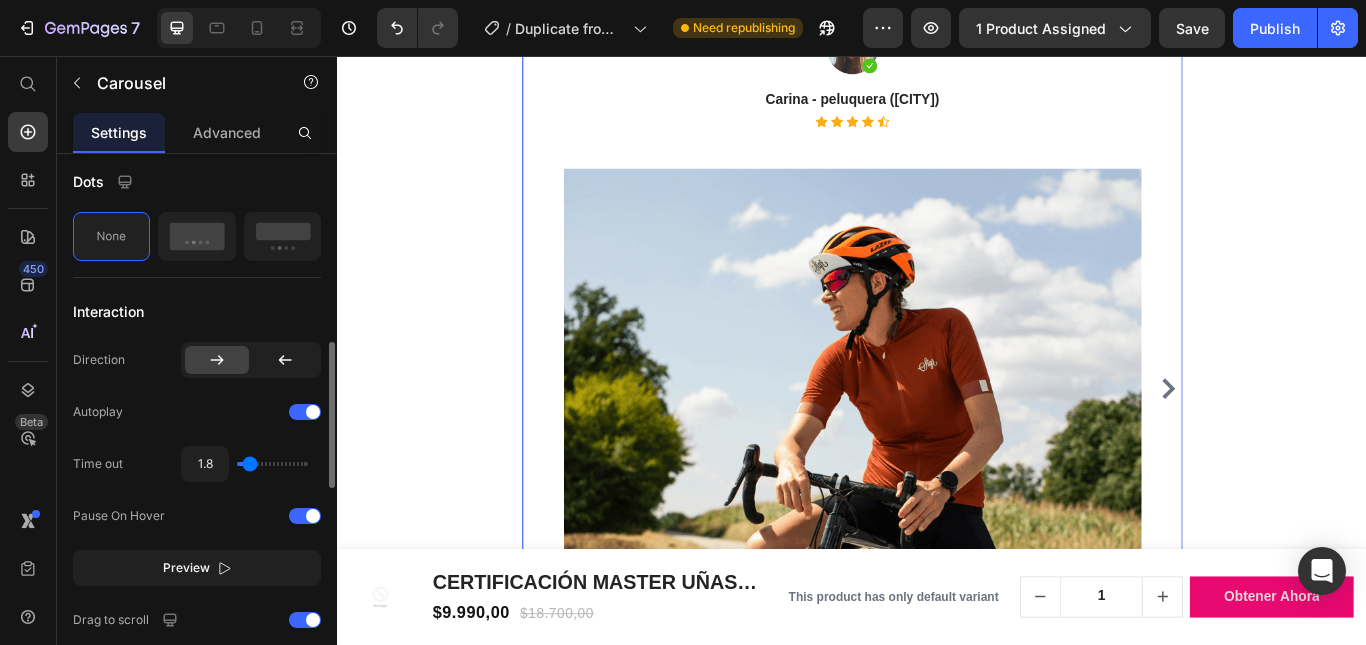 type on "2.1" 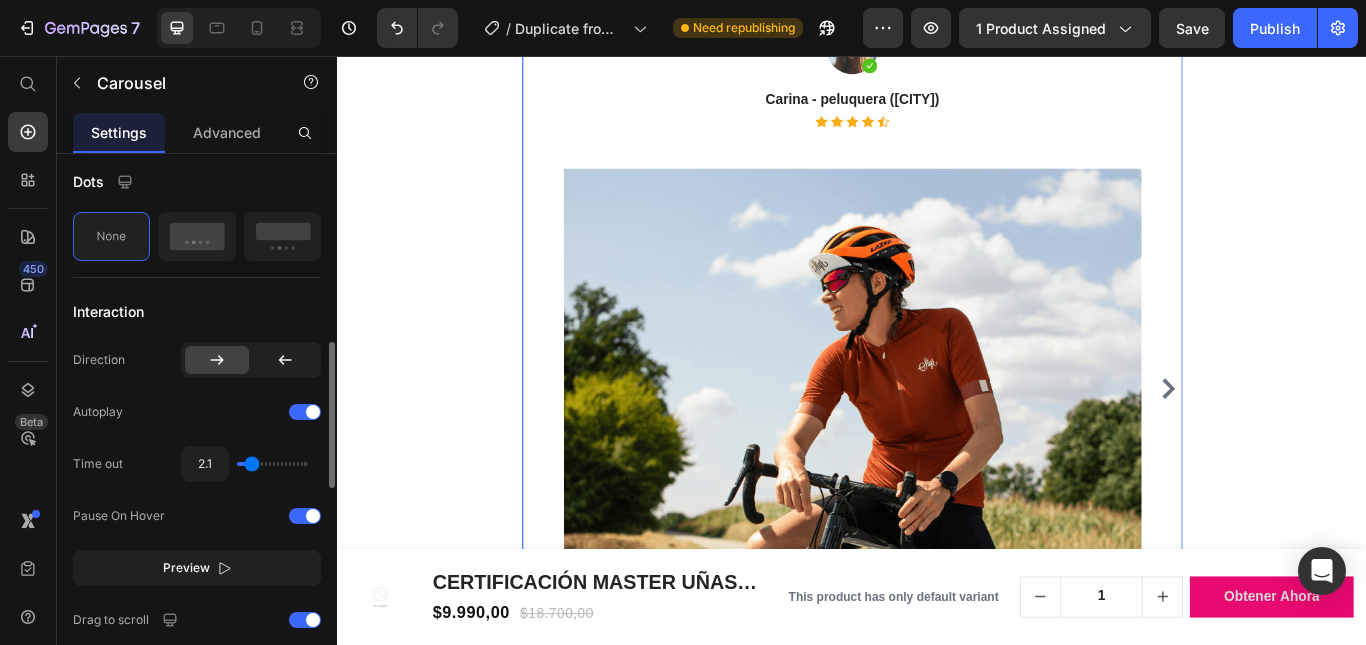 type on "3.3" 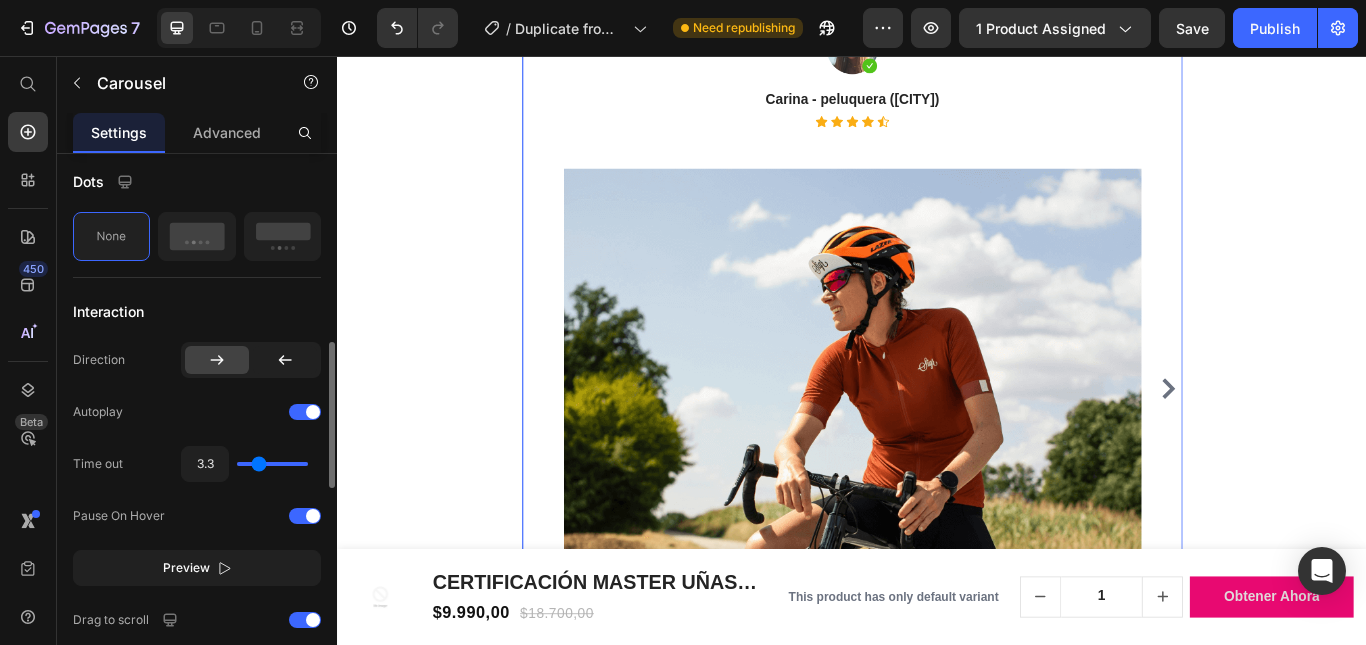 type on "3.5" 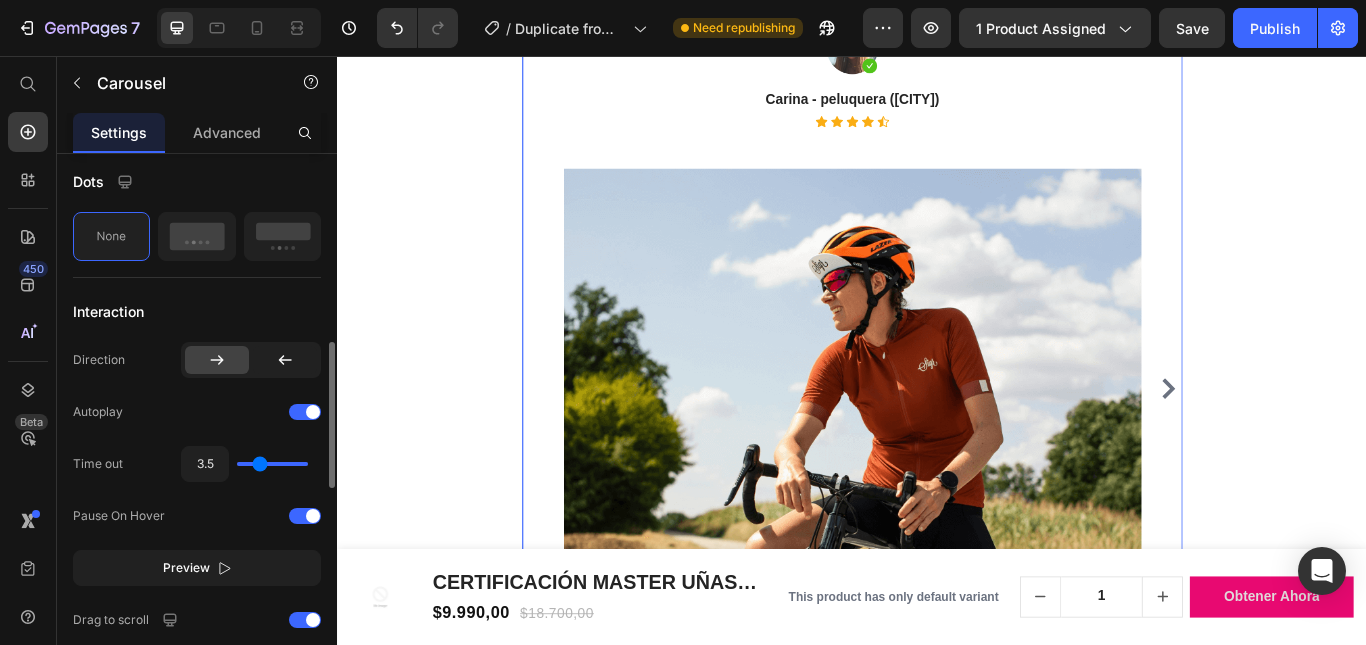 type on "3.6" 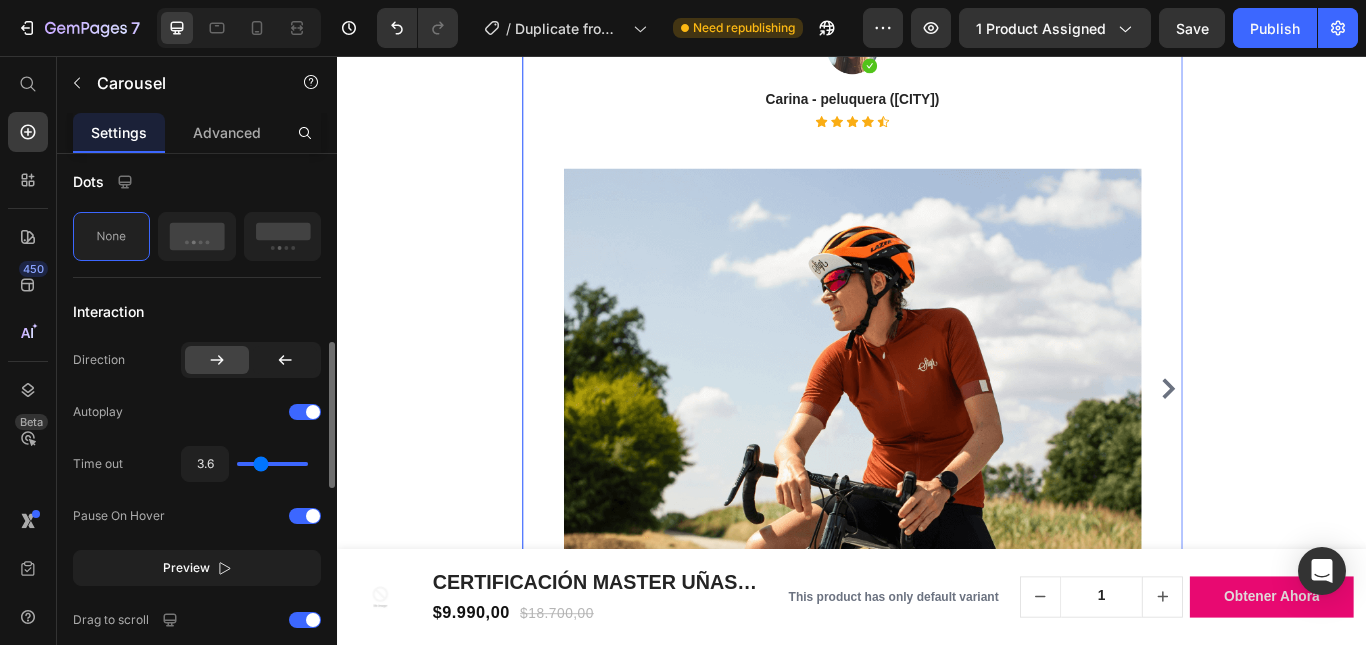 type on "3.9" 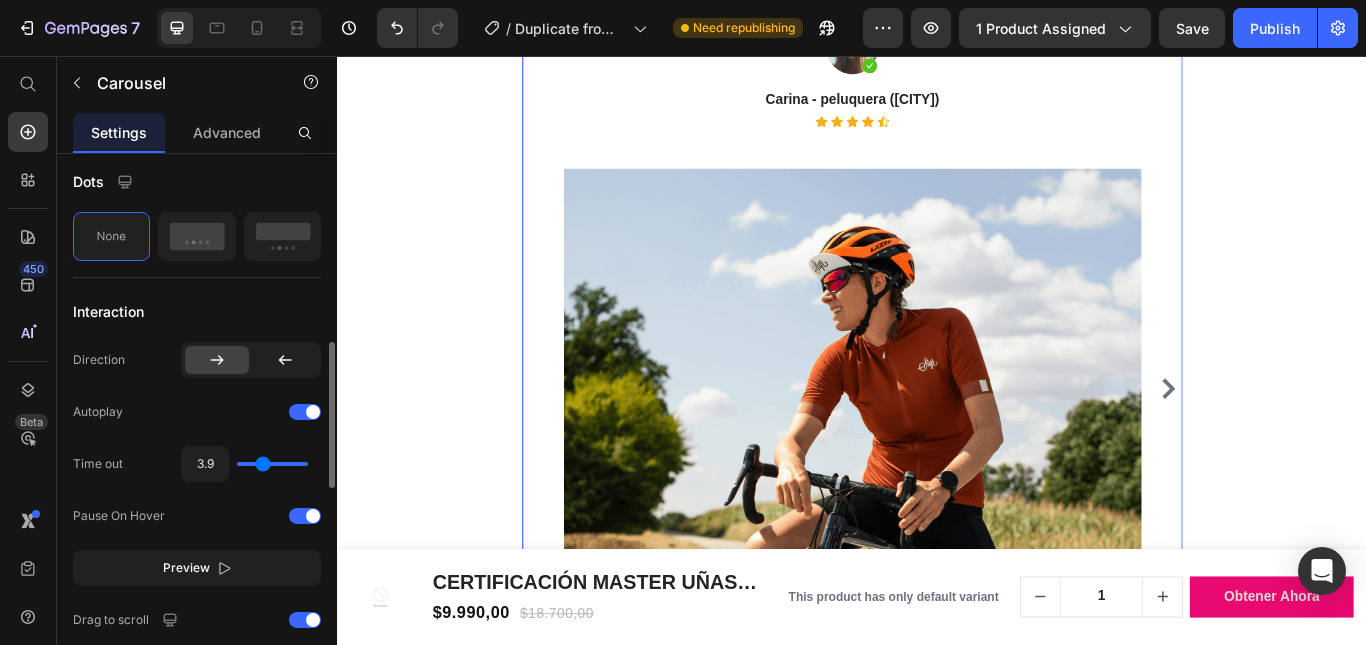 type on "4.1" 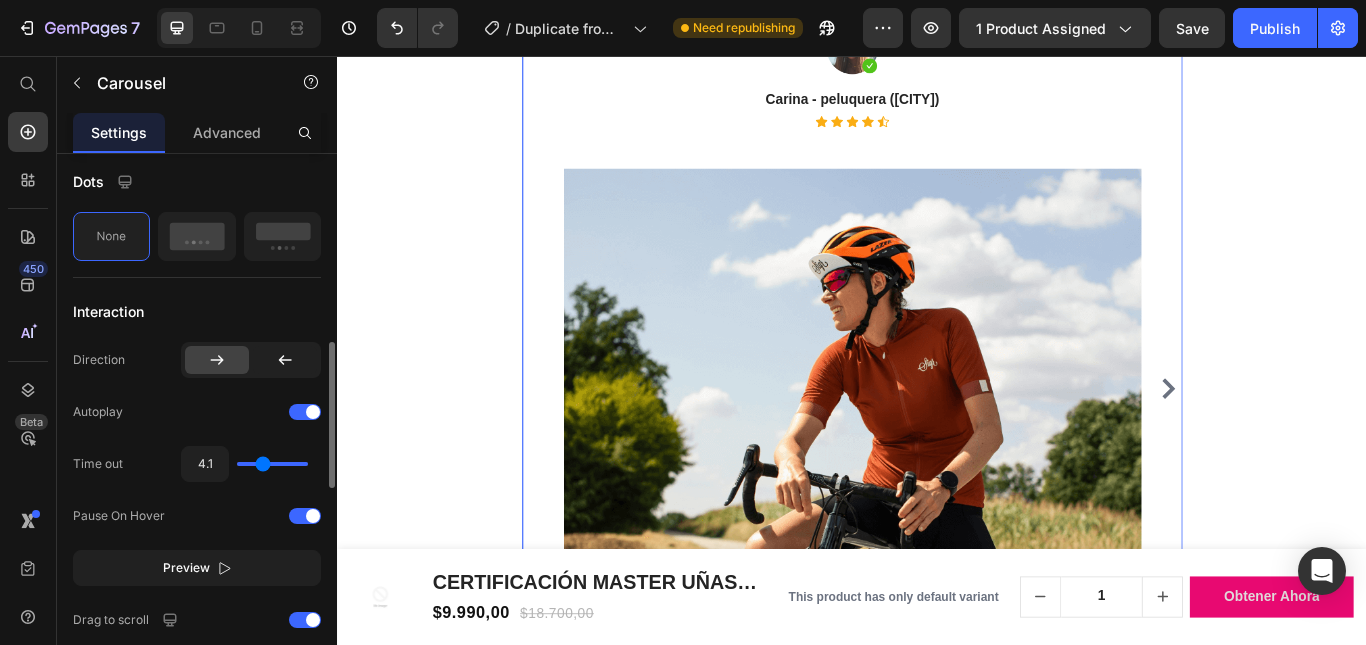 type on "4.1" 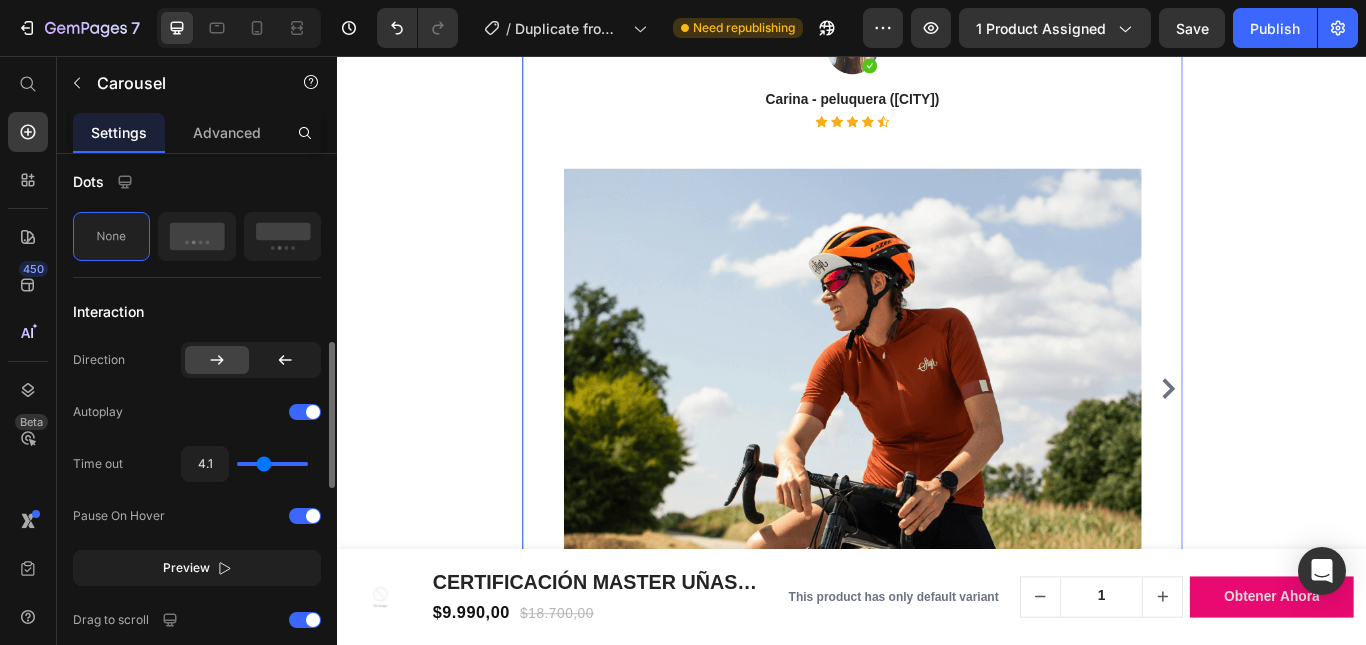 type on "4.4" 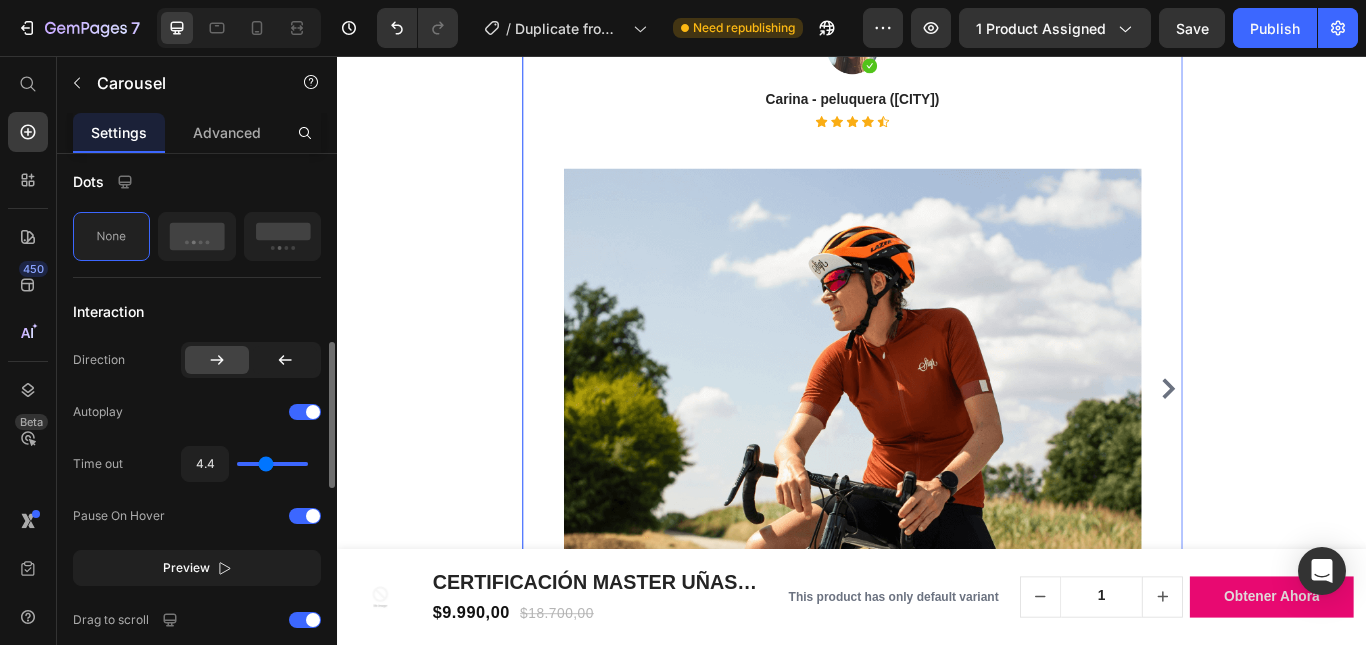 type on "5.1" 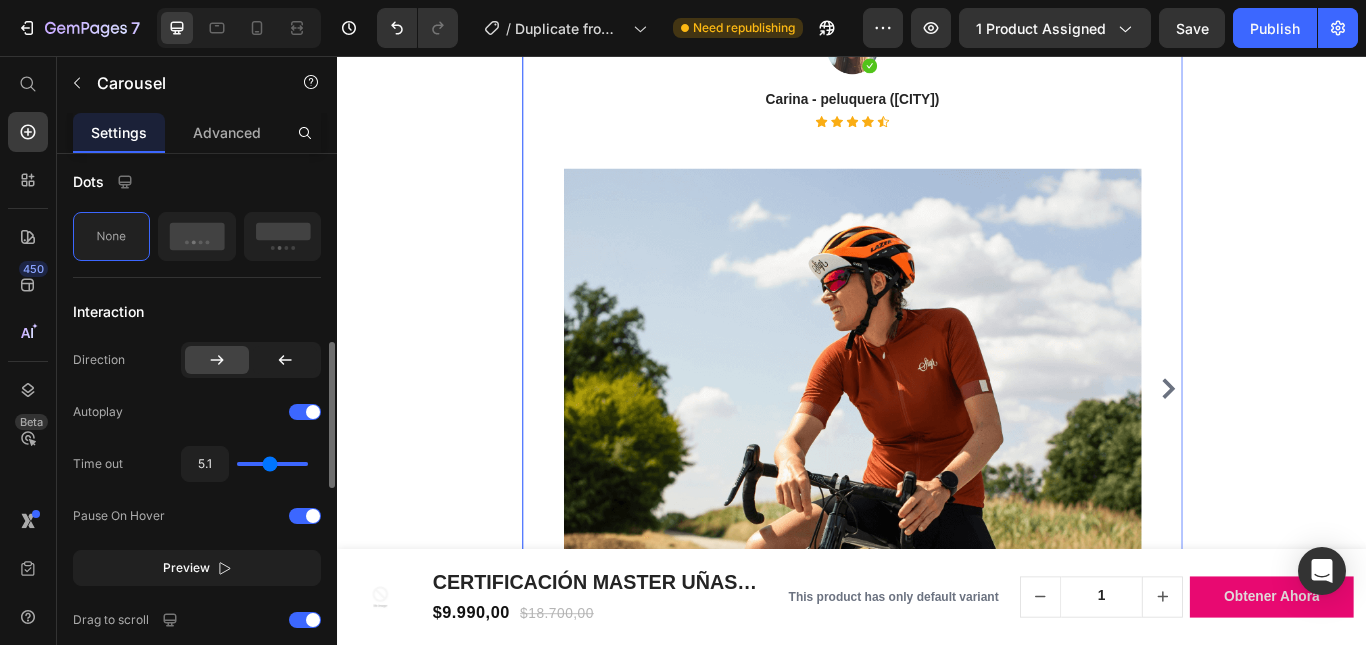 type on "5.4" 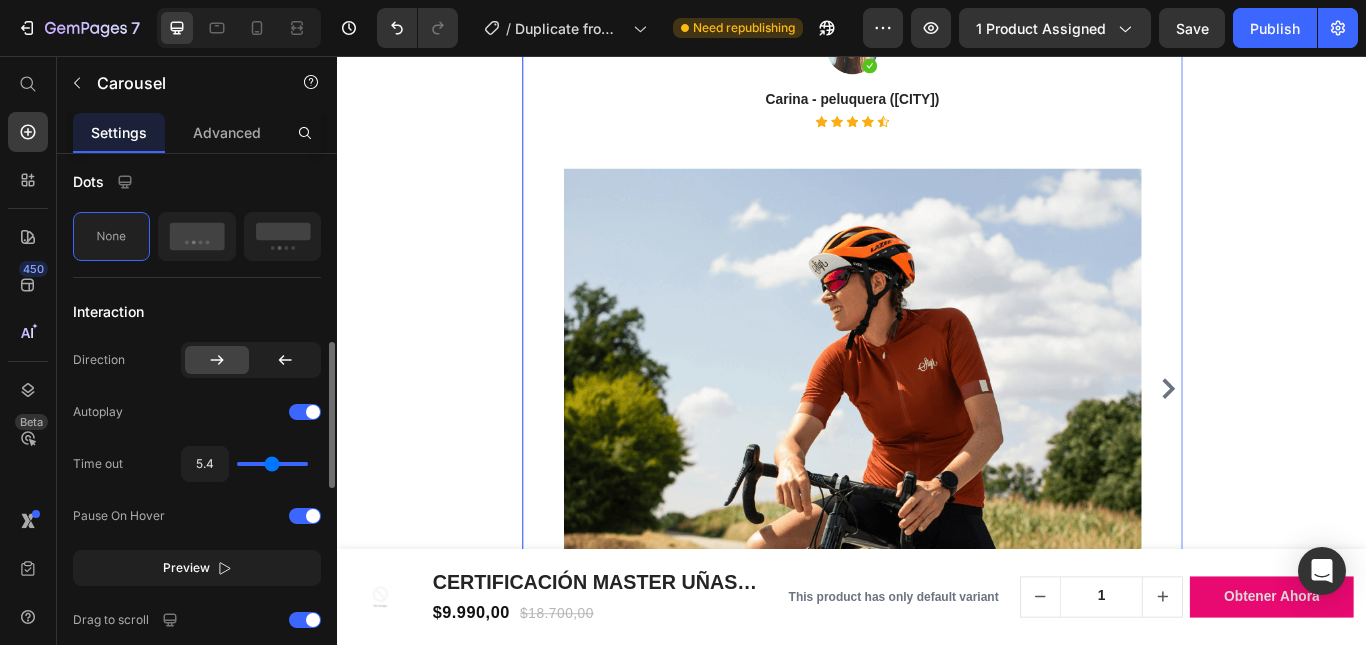 type on "6.9" 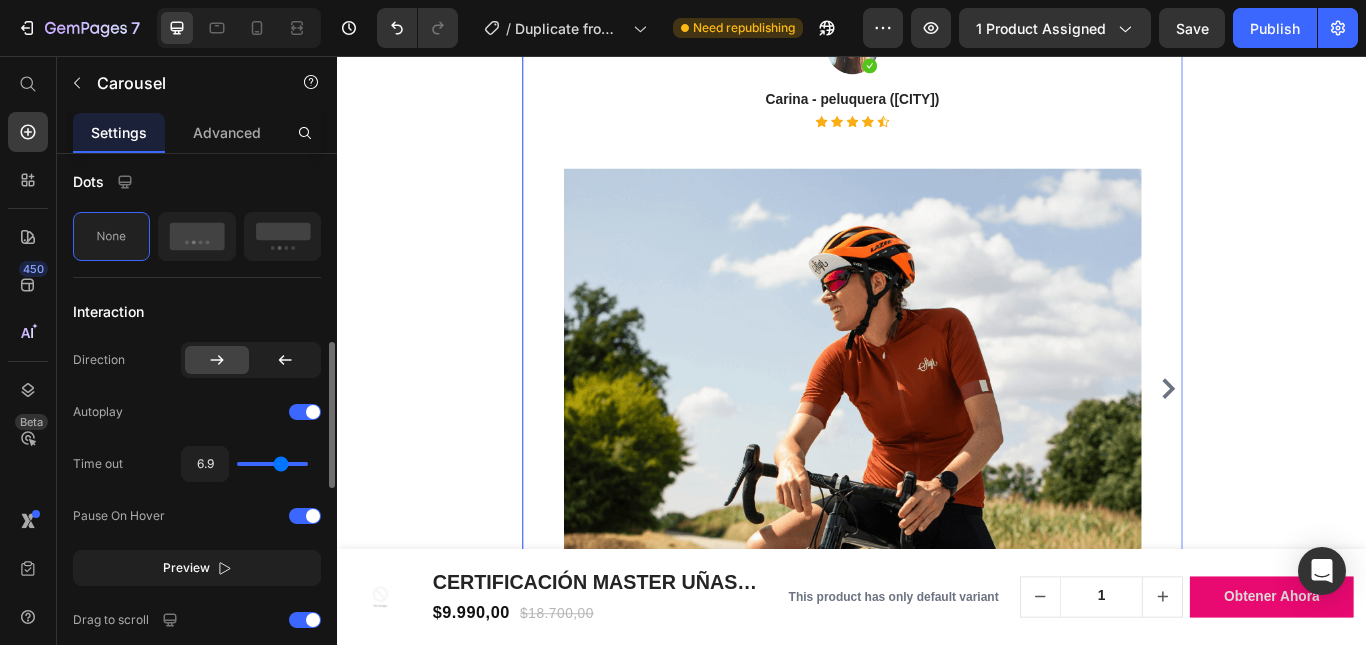 type on "7.1" 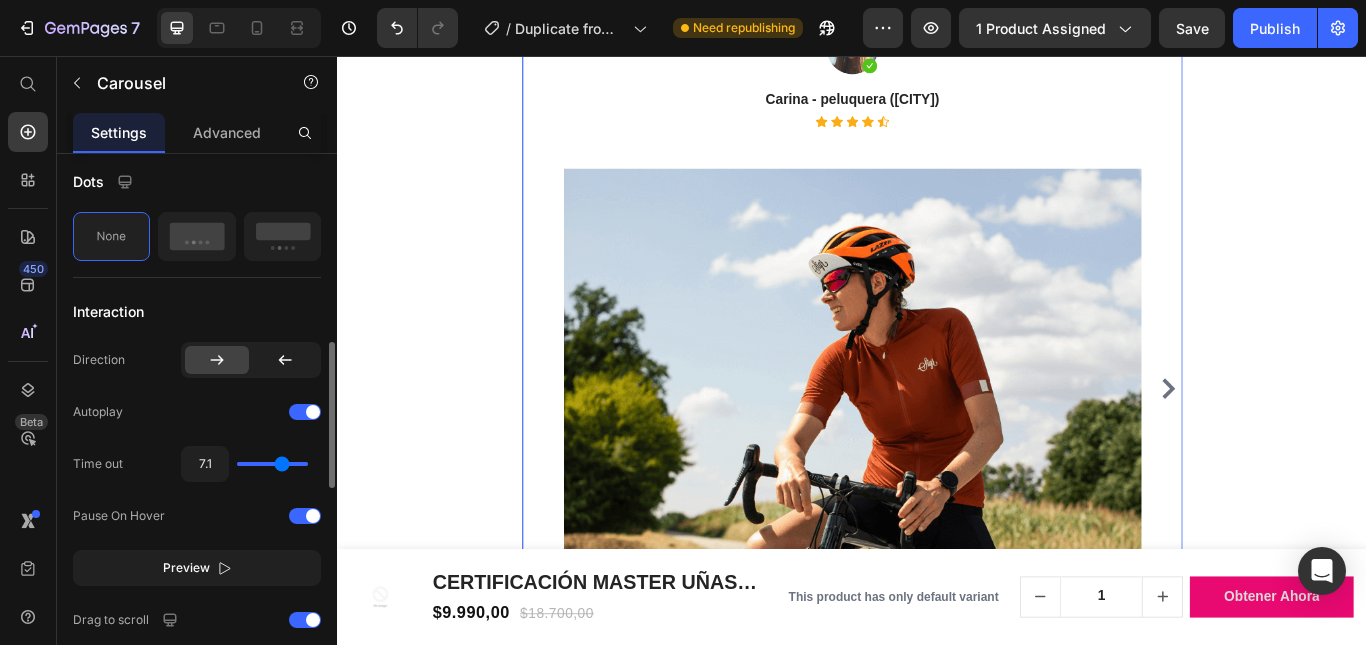 type on "7.5" 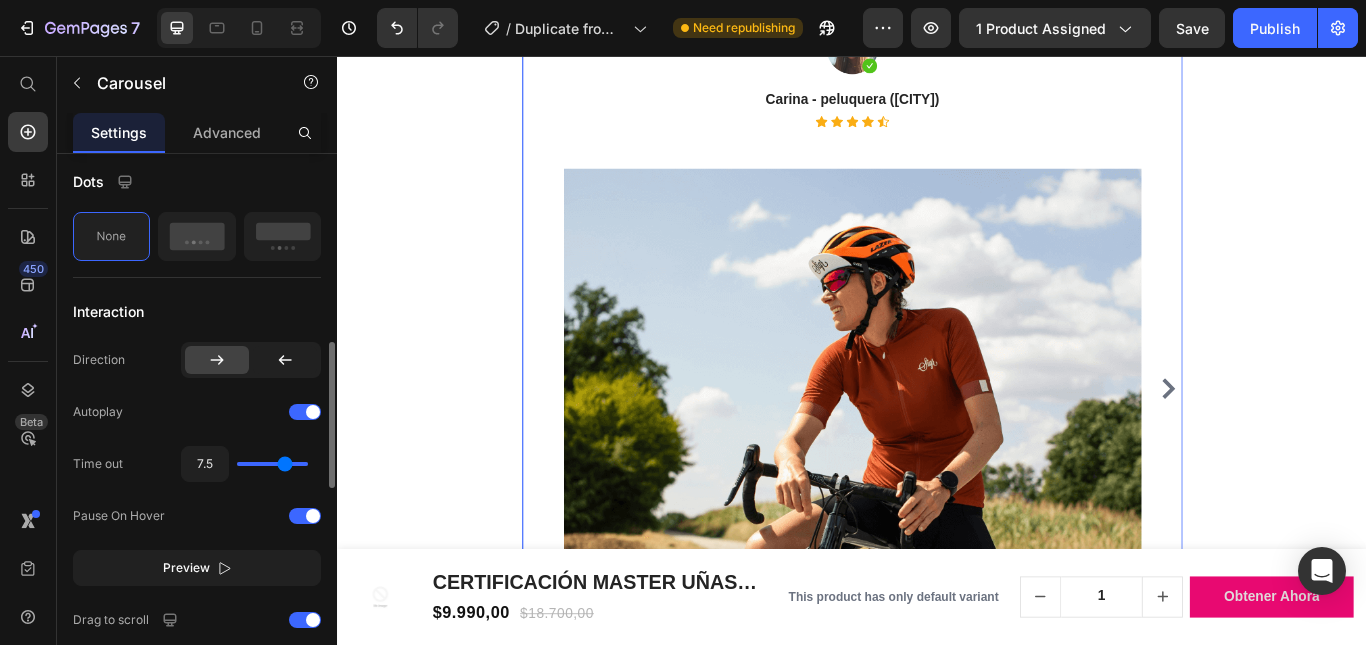 drag, startPoint x: 247, startPoint y: 469, endPoint x: 285, endPoint y: 463, distance: 38.470768 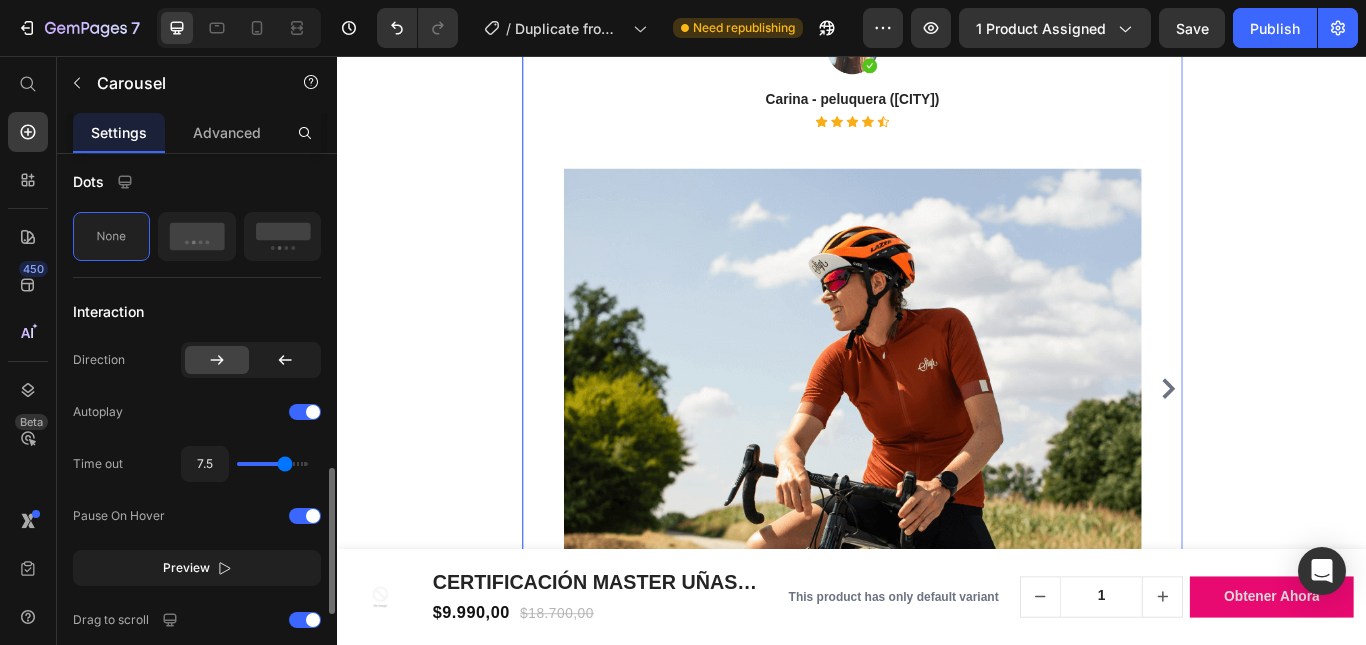 scroll, scrollTop: 800, scrollLeft: 0, axis: vertical 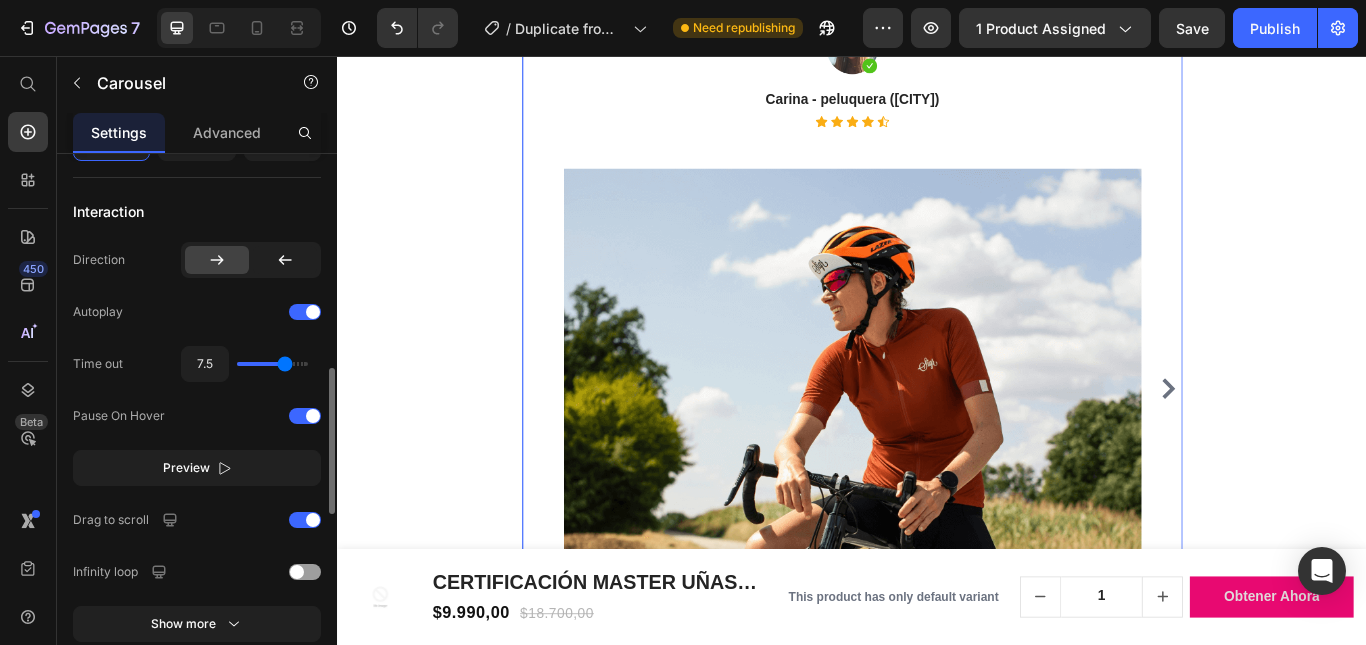 type on "7.1" 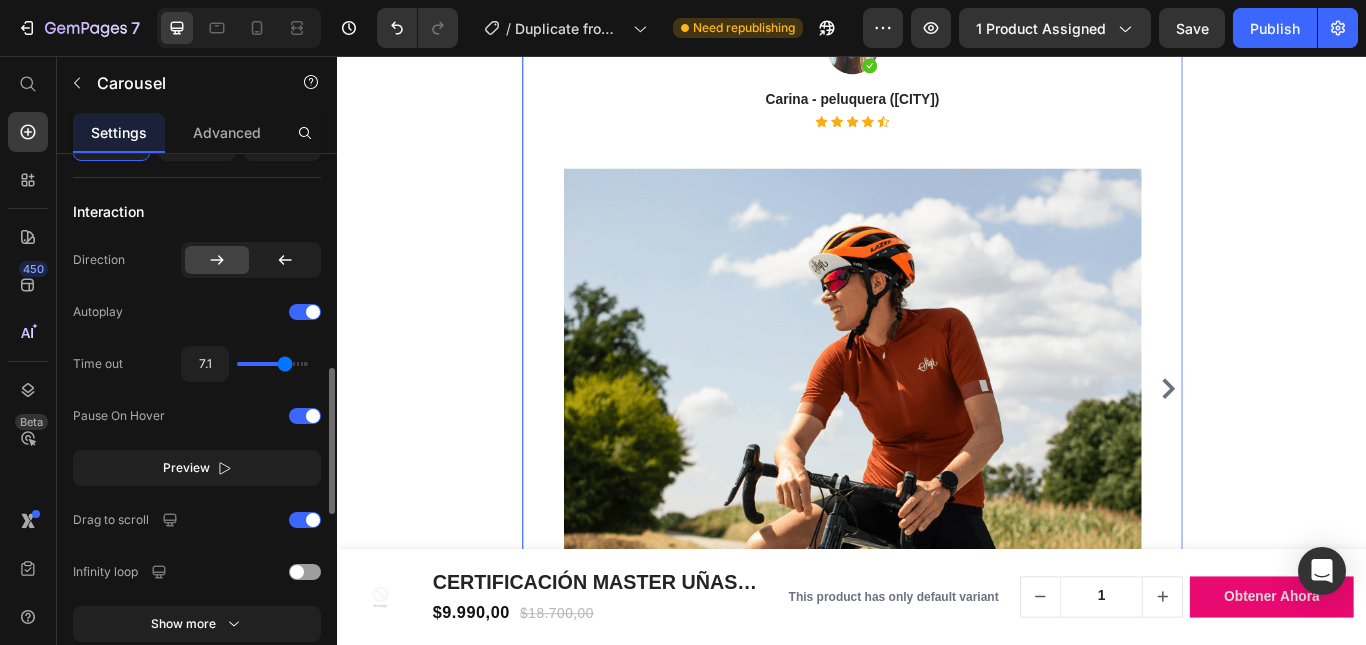 type on "7.1" 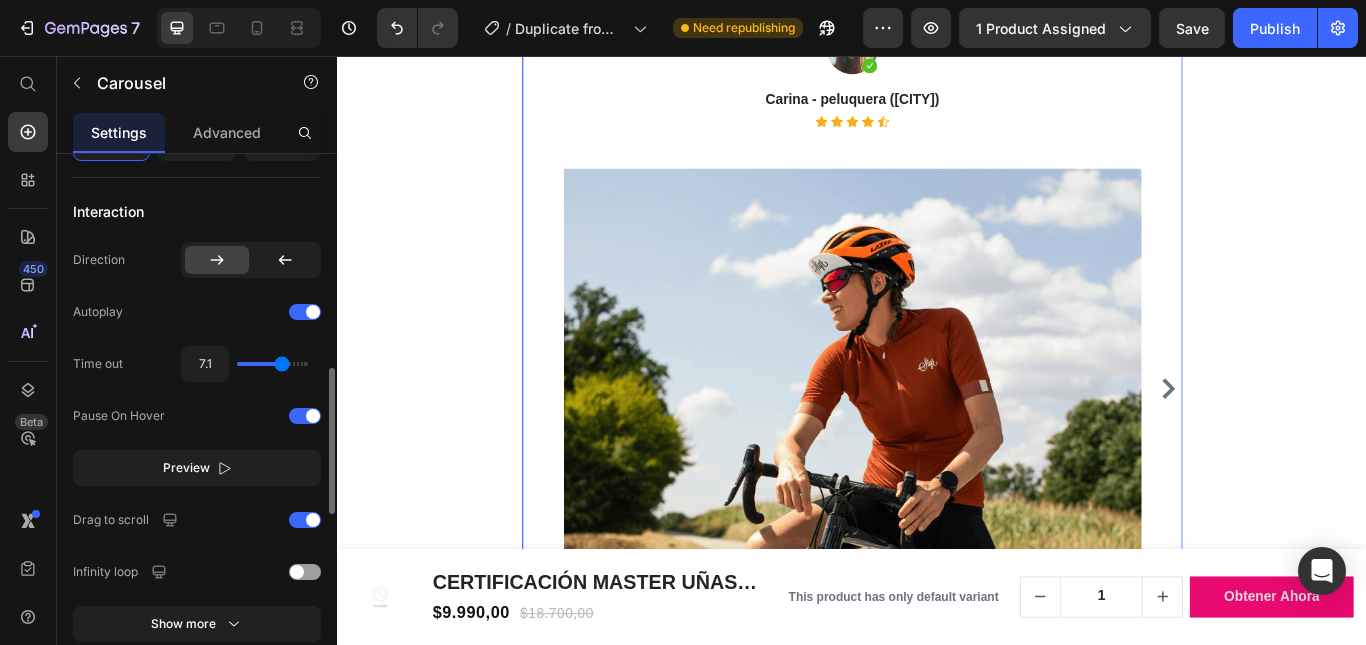 type on "6.7" 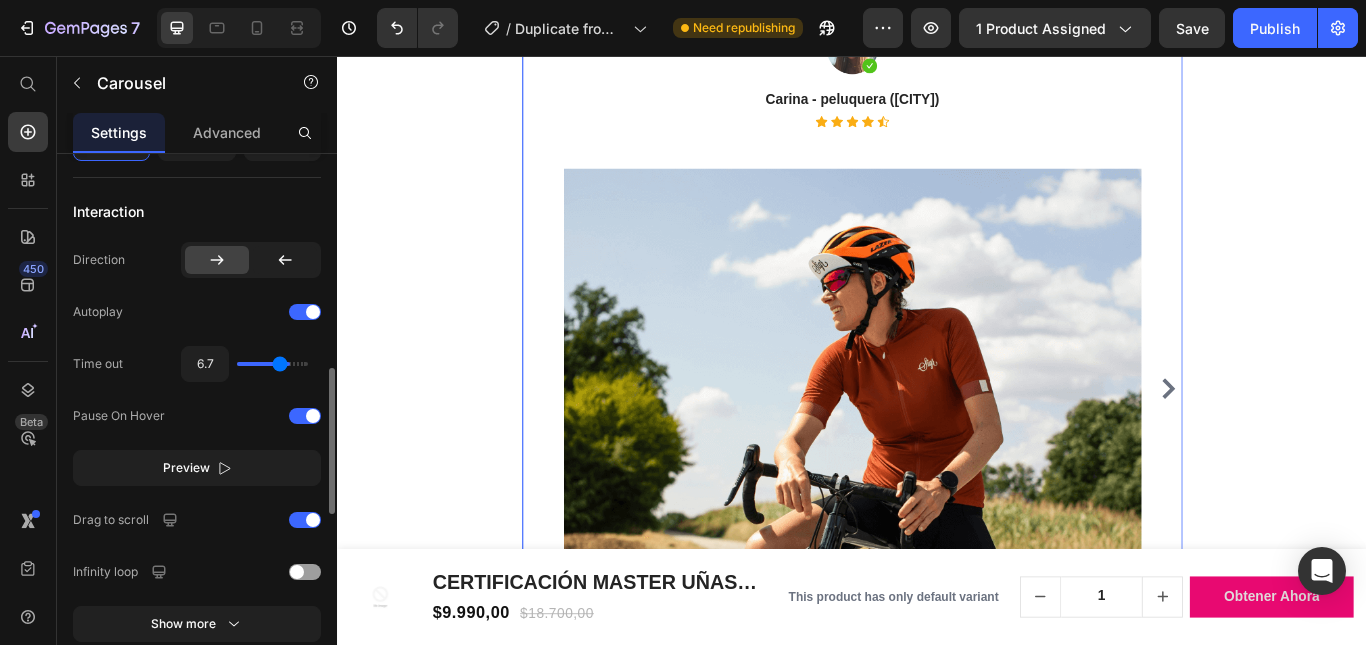 type on "6.6" 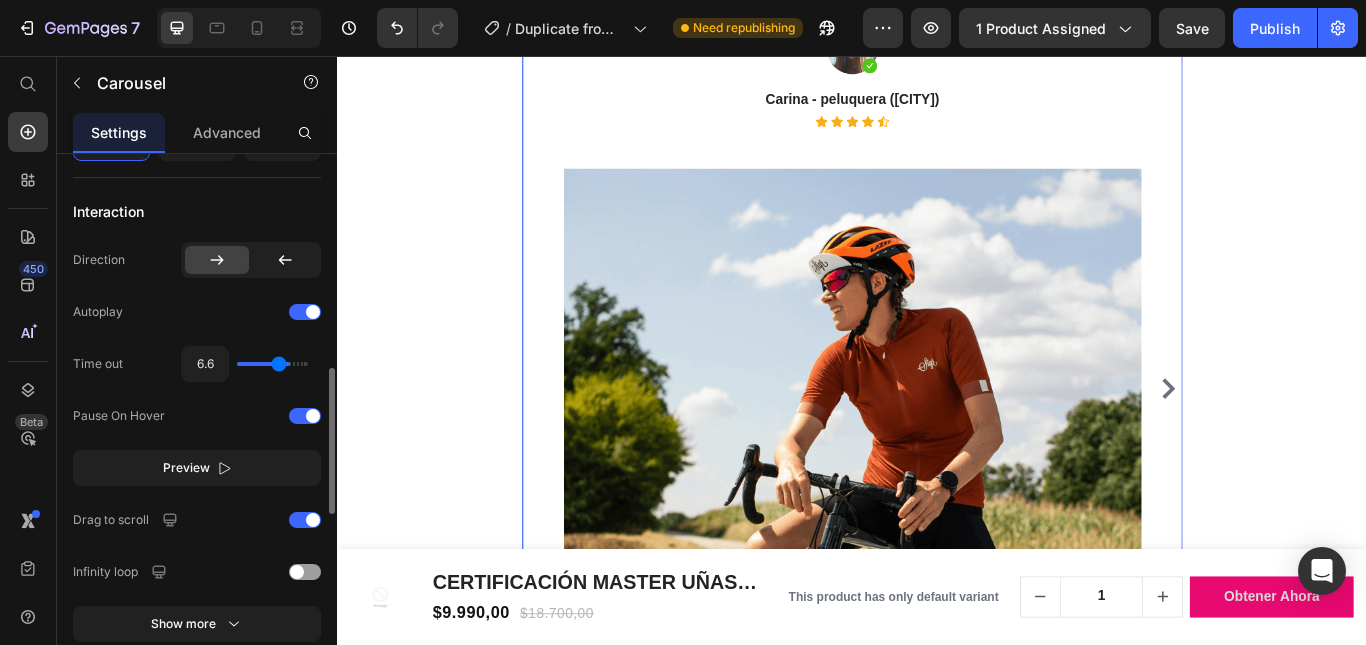 type on "6.4" 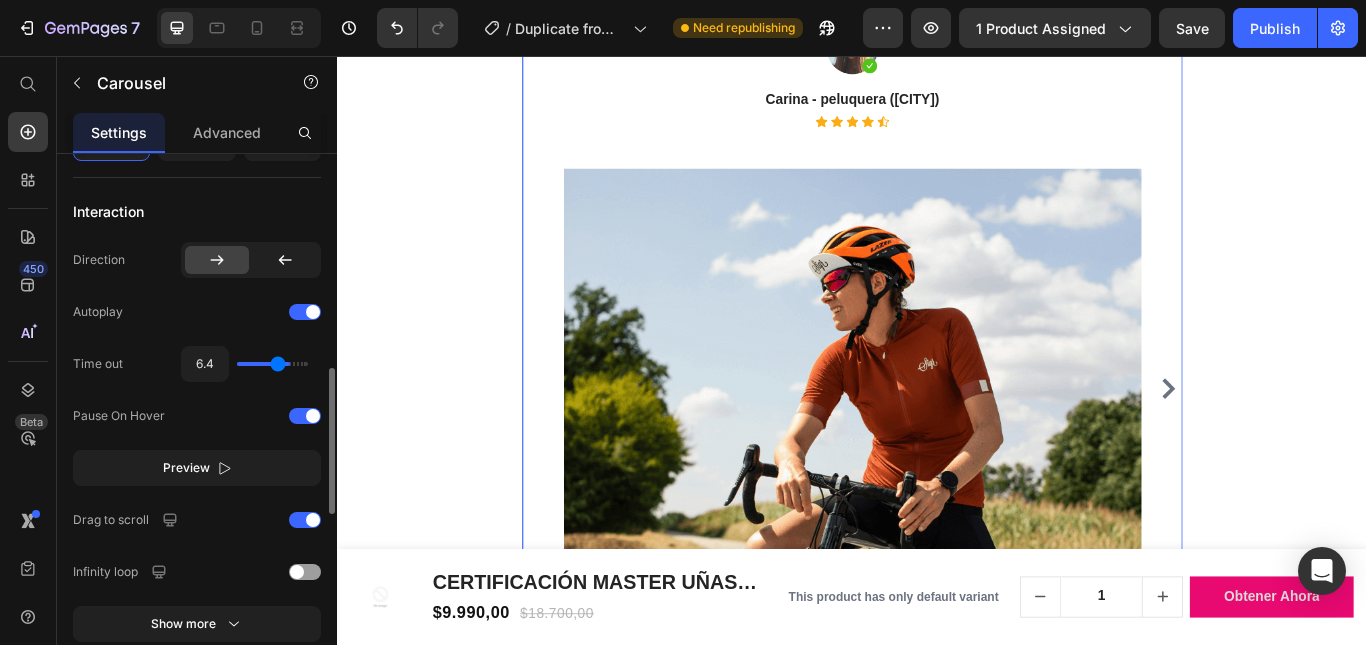 type on "6.2" 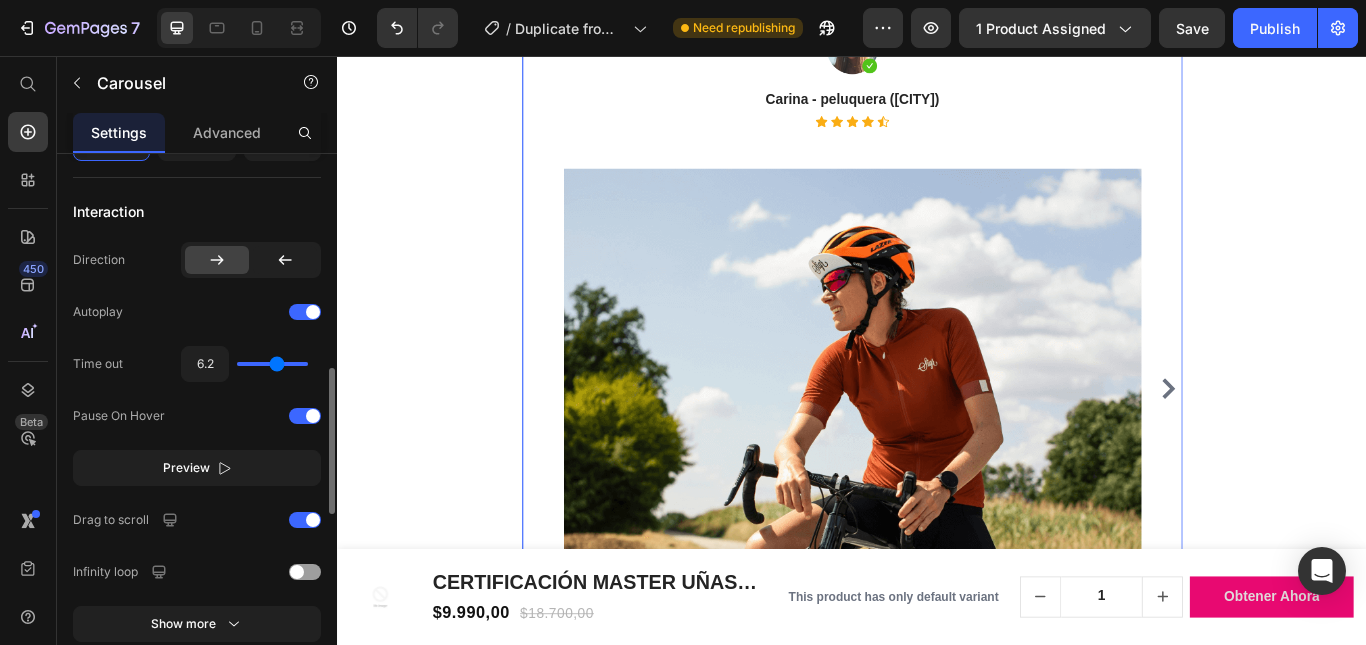 type on "6.1" 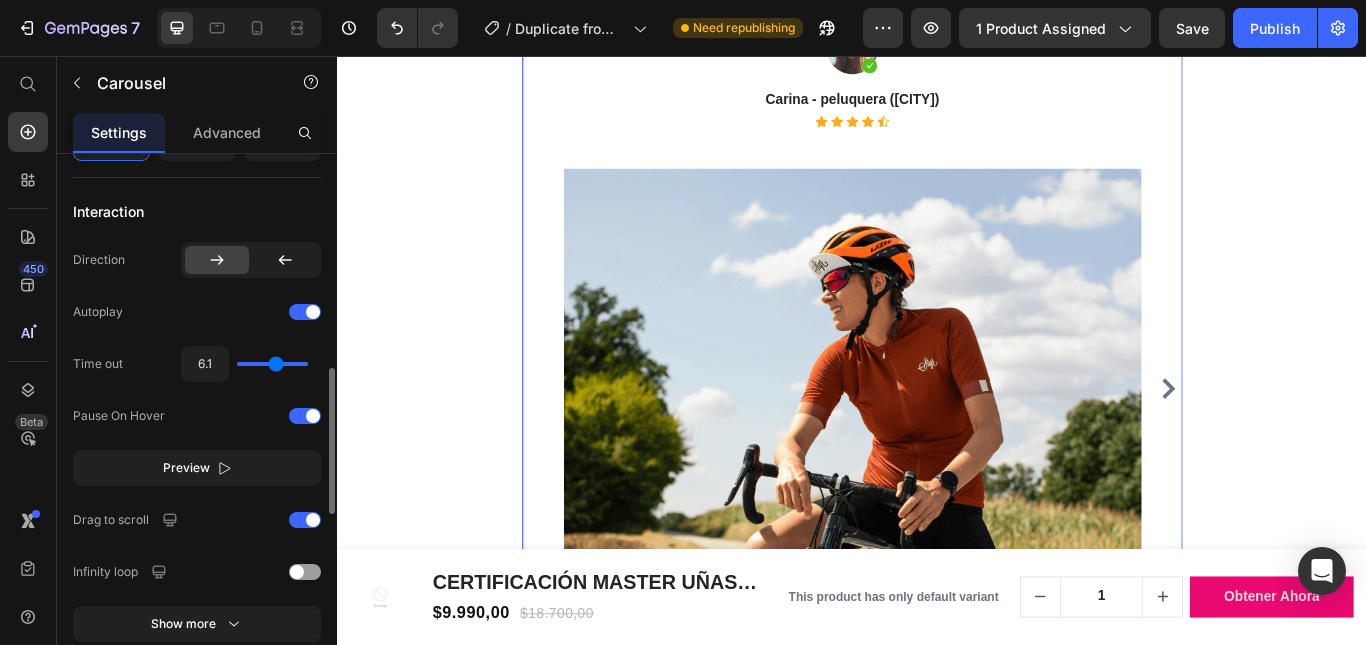 type on "5.9" 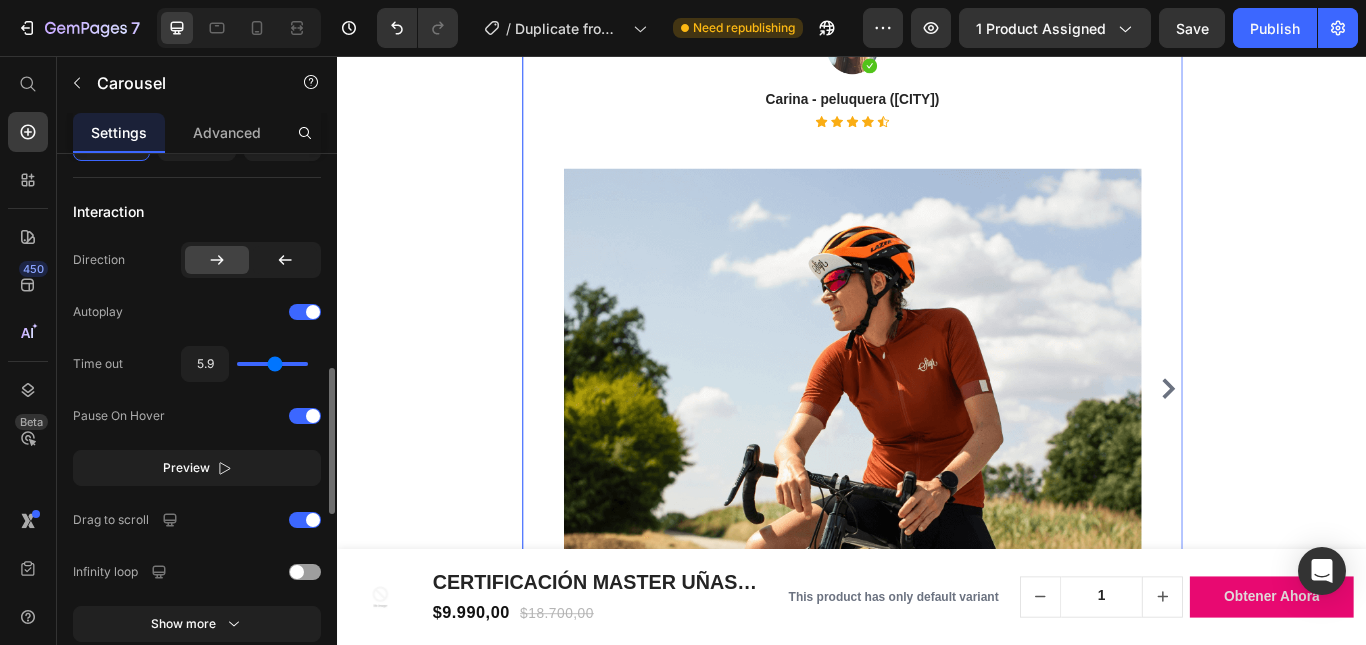 type on "5.6" 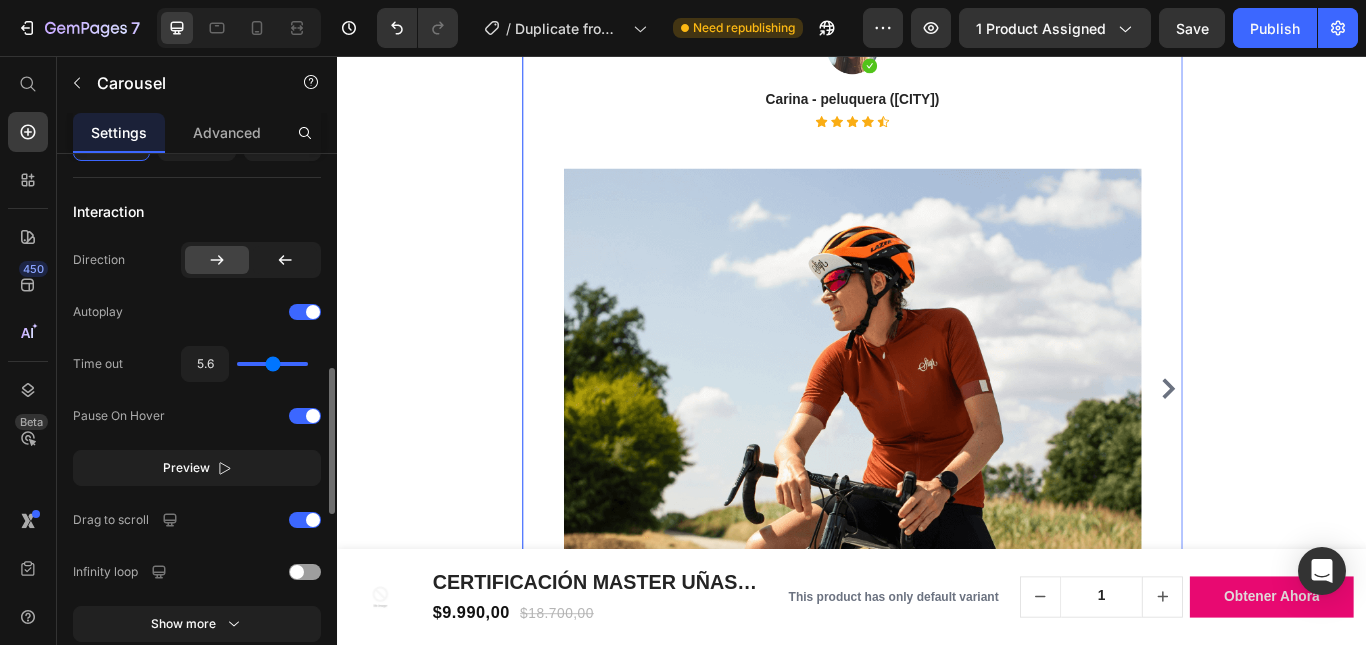 type on "5.4" 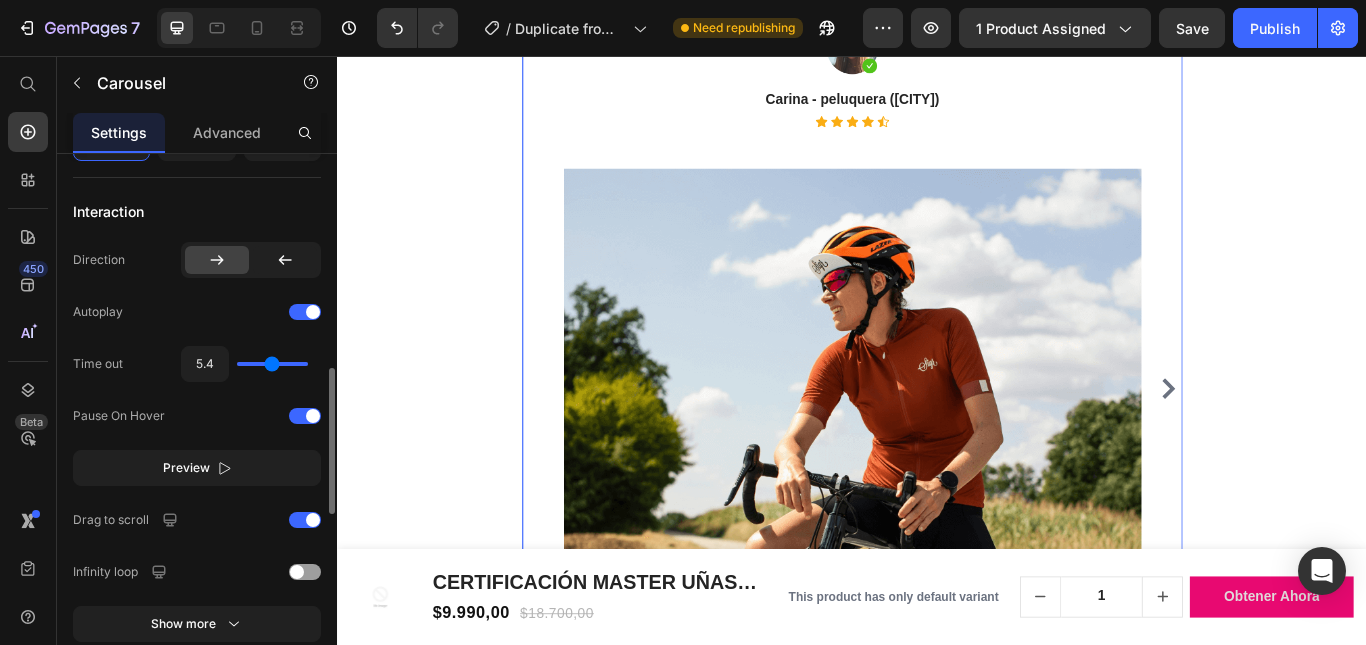 type on "5.3" 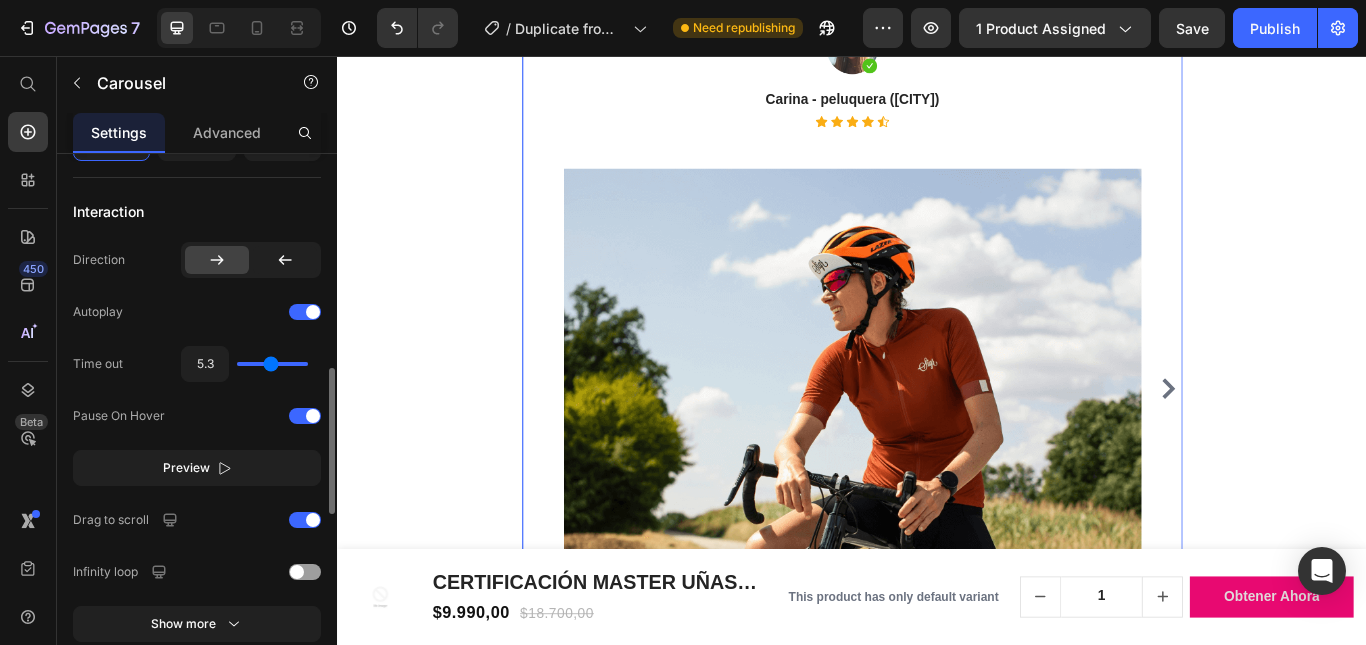 type on "4.9" 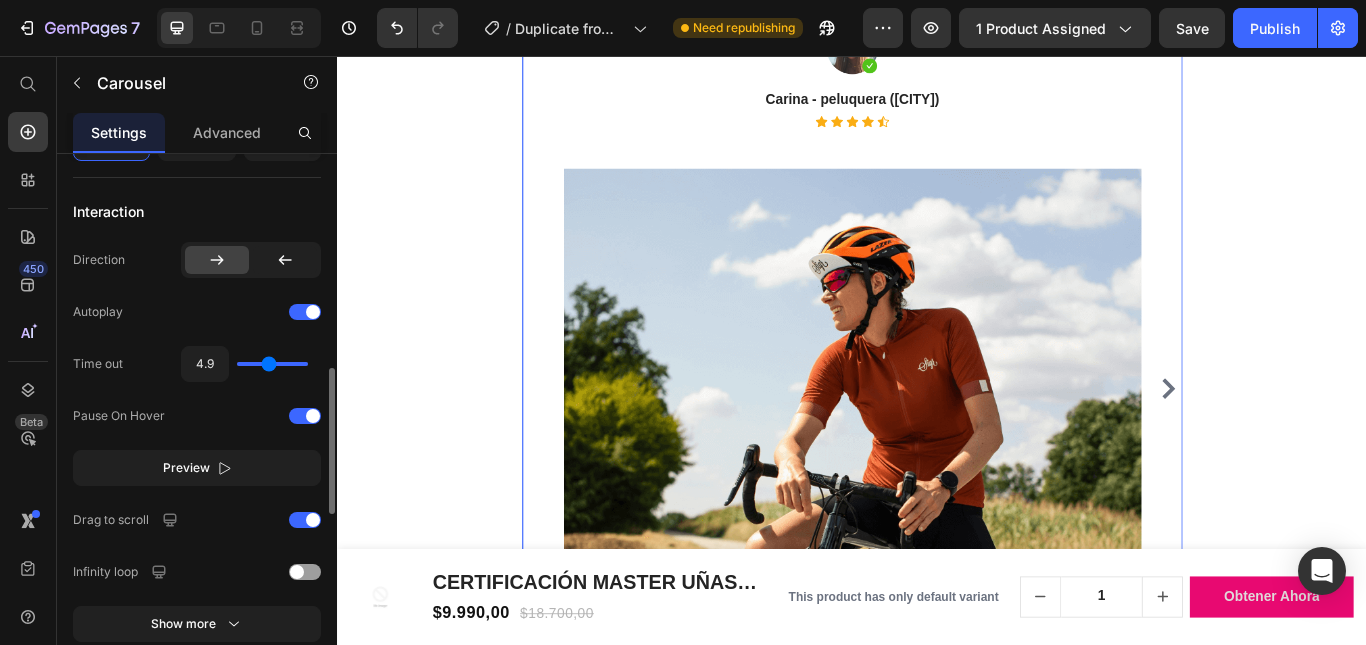 type on "4.8" 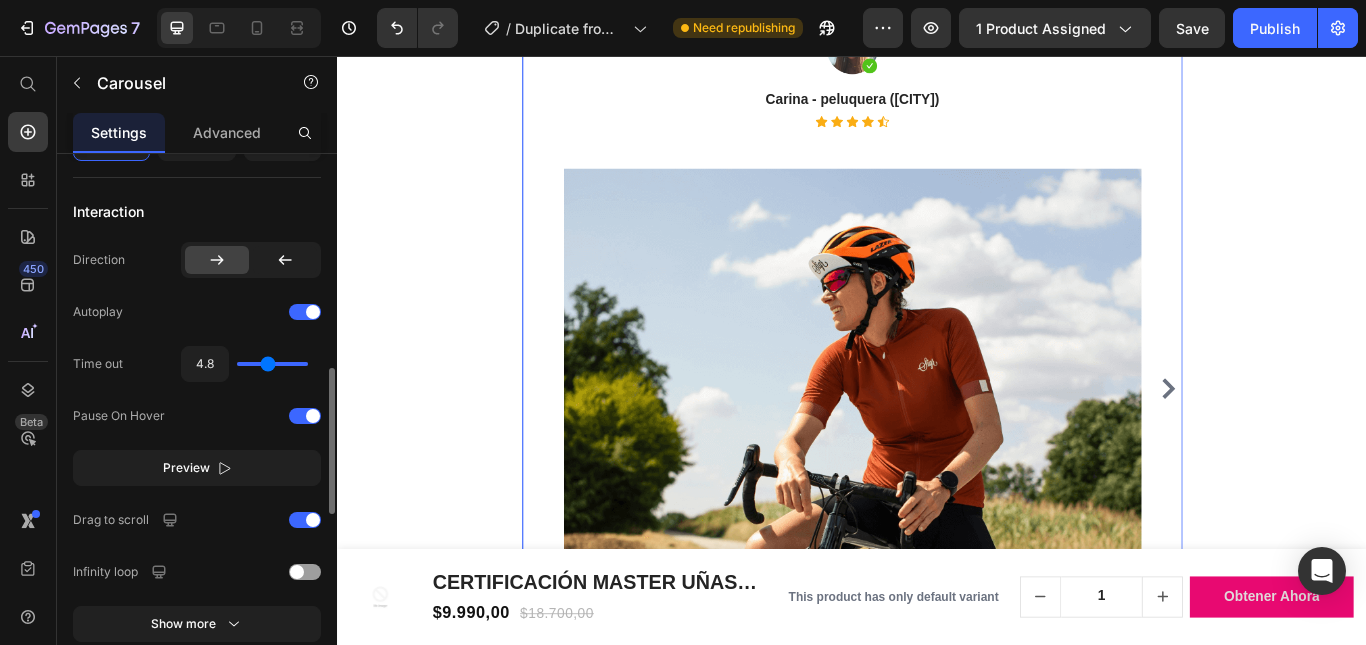 type on "4.4" 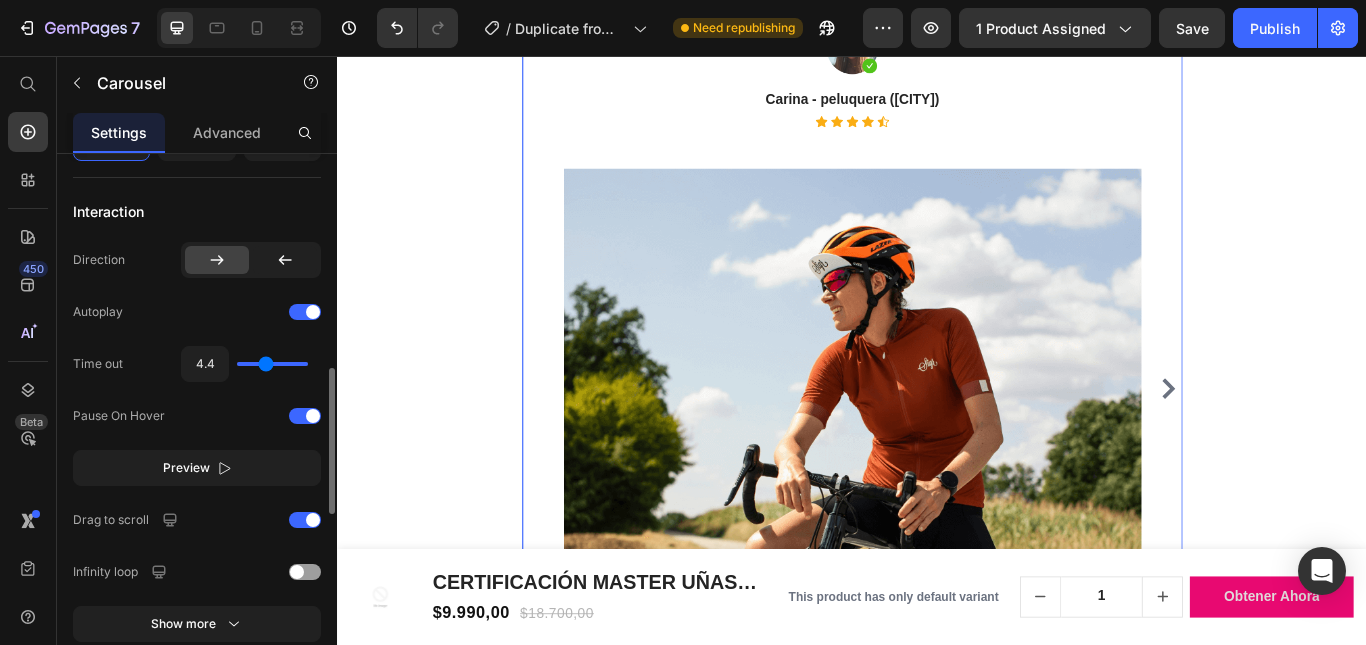 drag, startPoint x: 283, startPoint y: 369, endPoint x: 266, endPoint y: 370, distance: 17.029387 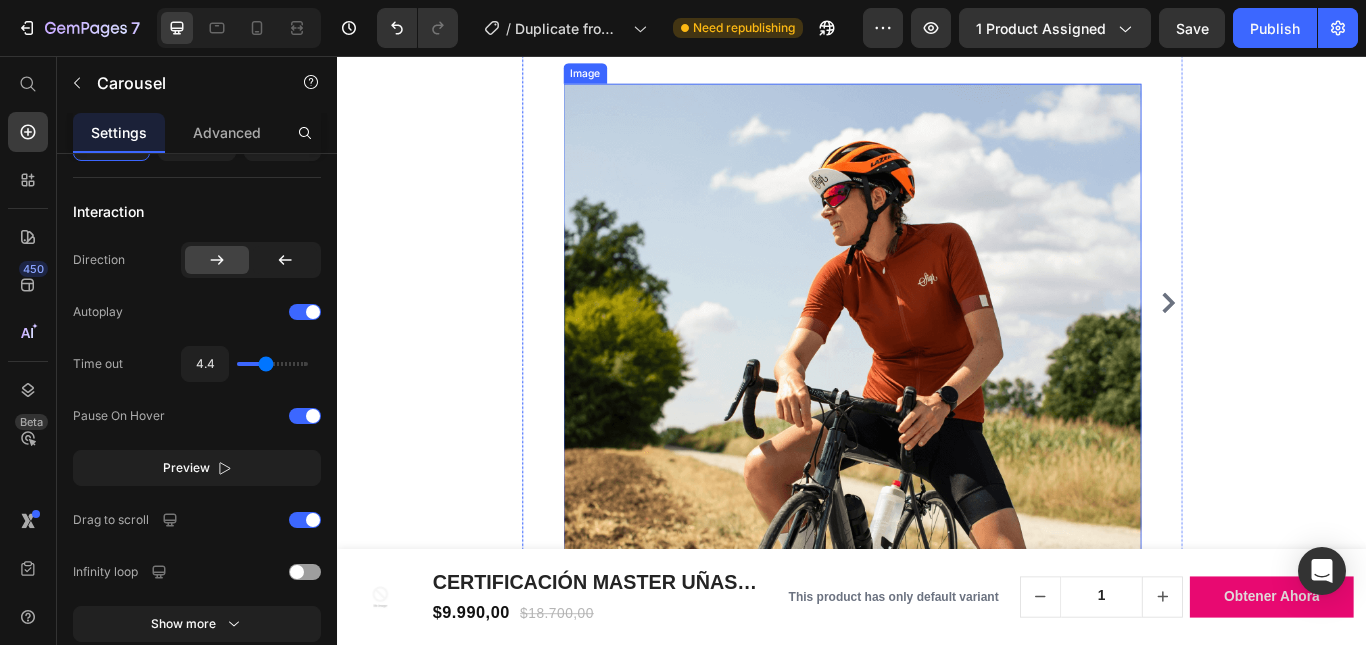 scroll, scrollTop: 2947, scrollLeft: 0, axis: vertical 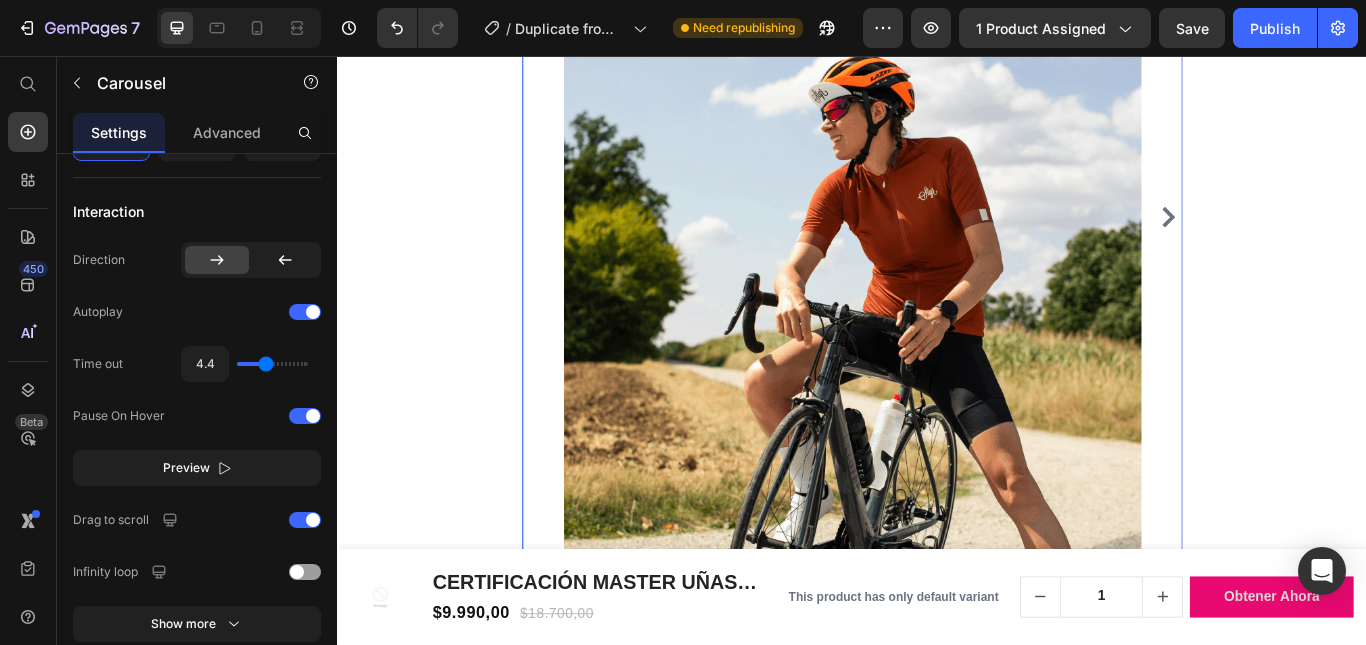 click 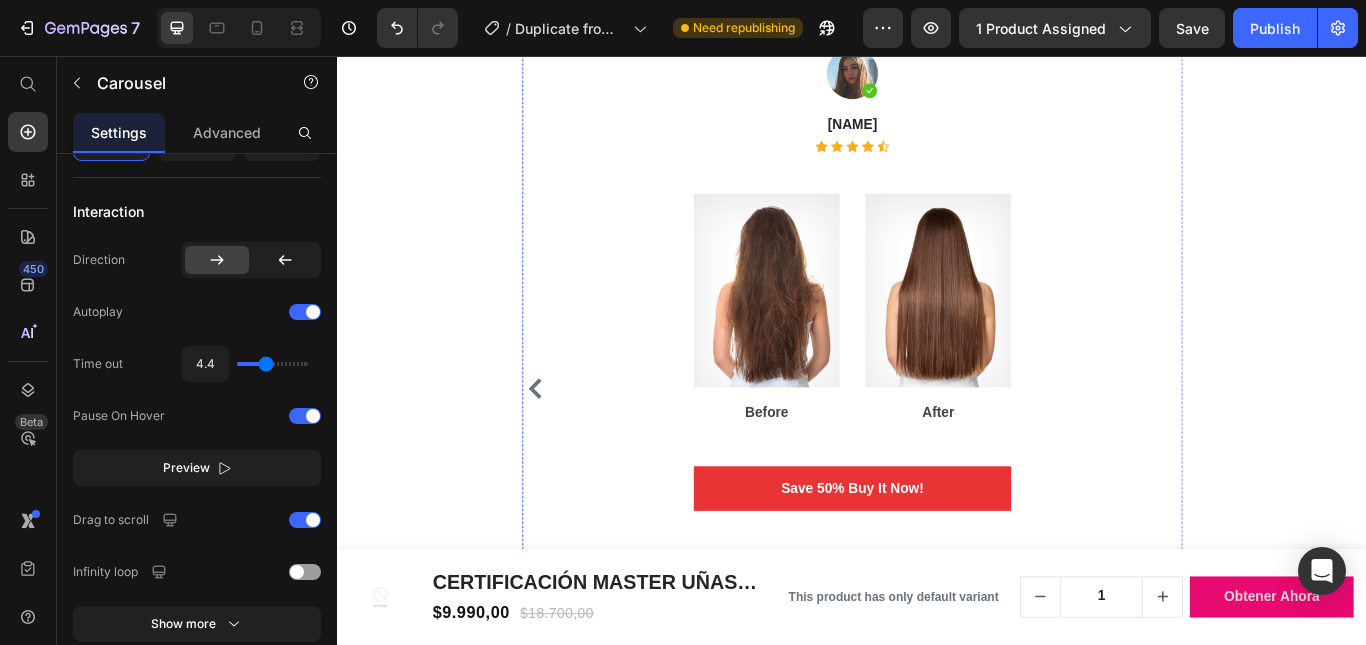 scroll, scrollTop: 2947, scrollLeft: 0, axis: vertical 